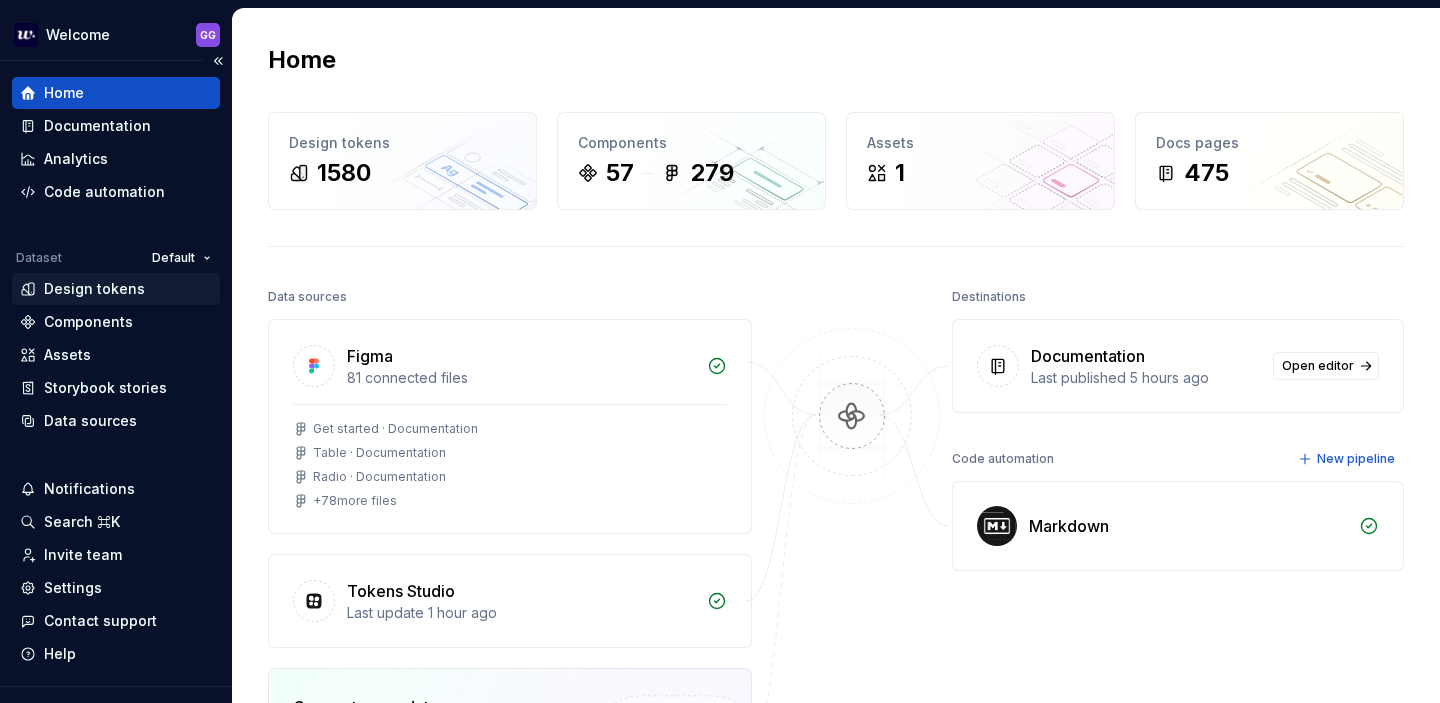 scroll, scrollTop: 0, scrollLeft: 0, axis: both 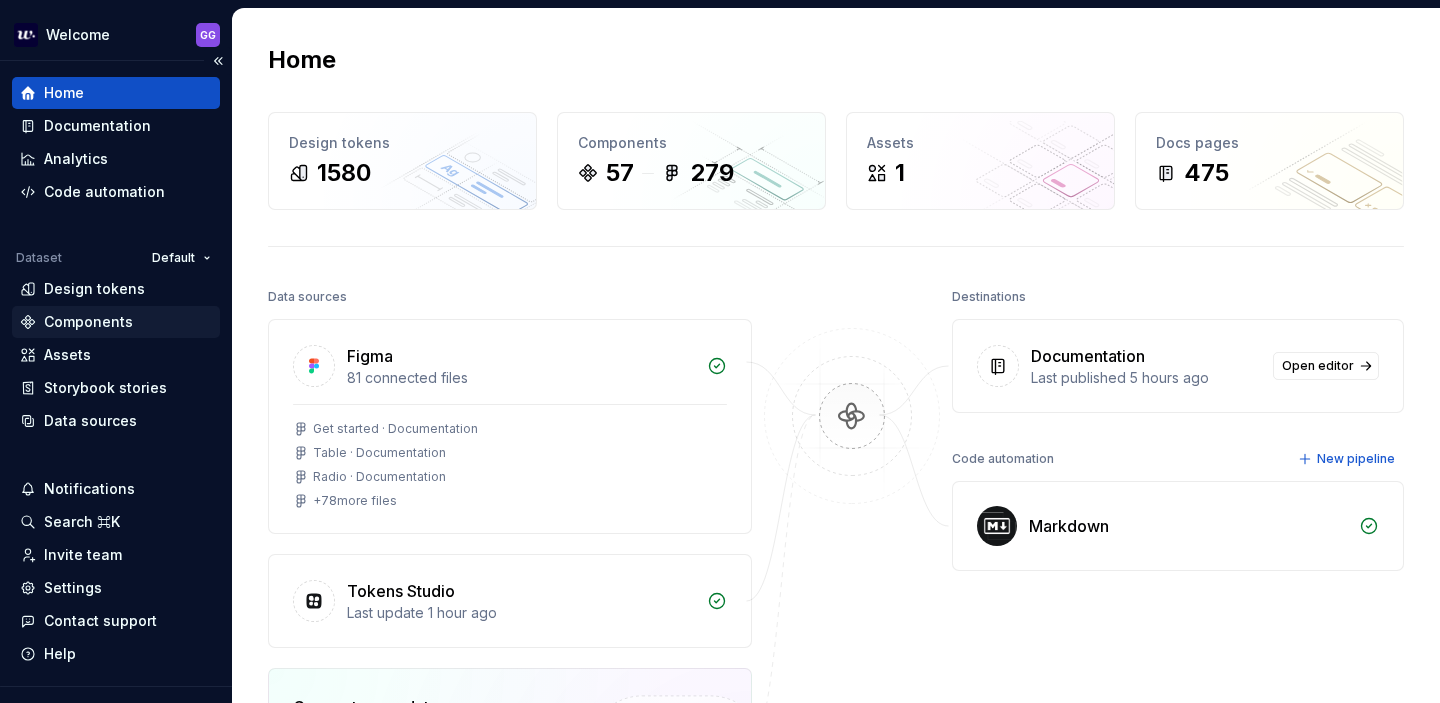 click on "Components" at bounding box center [88, 322] 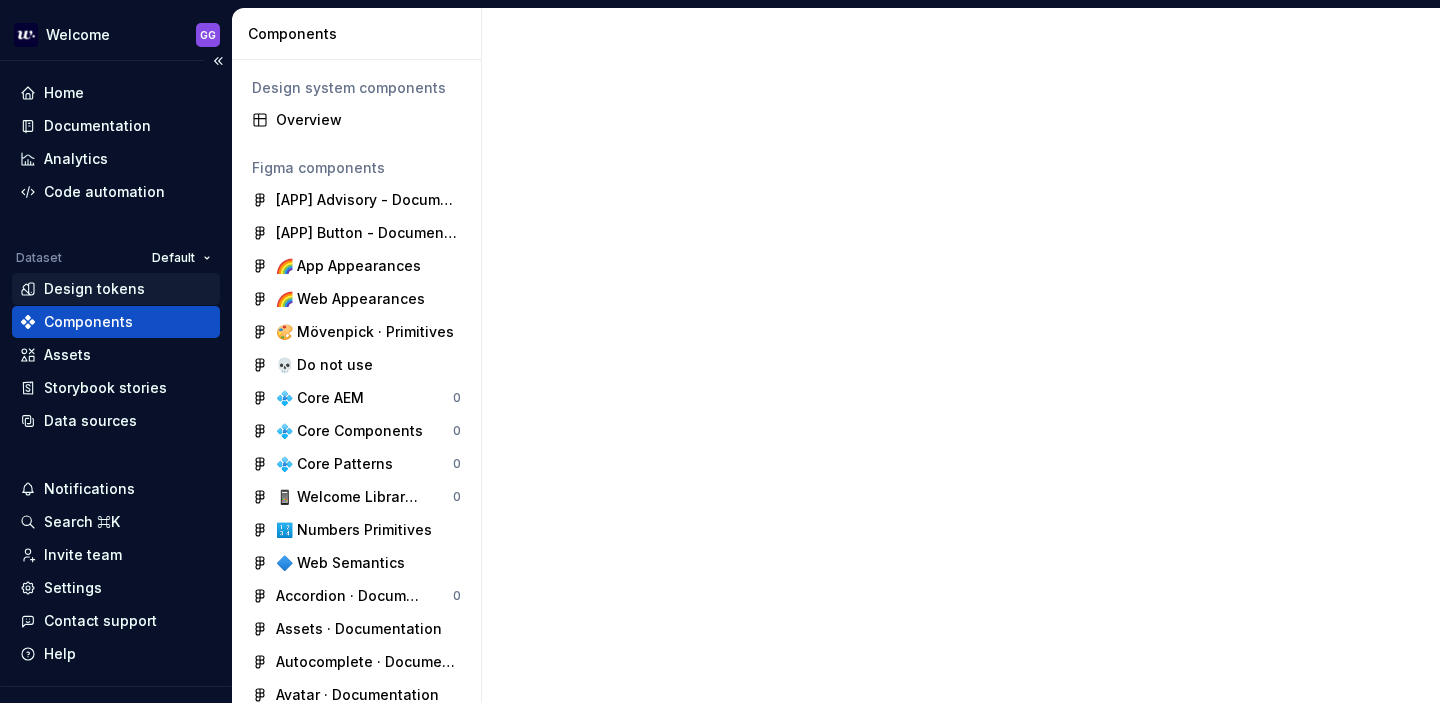 click on "Design tokens" at bounding box center [94, 289] 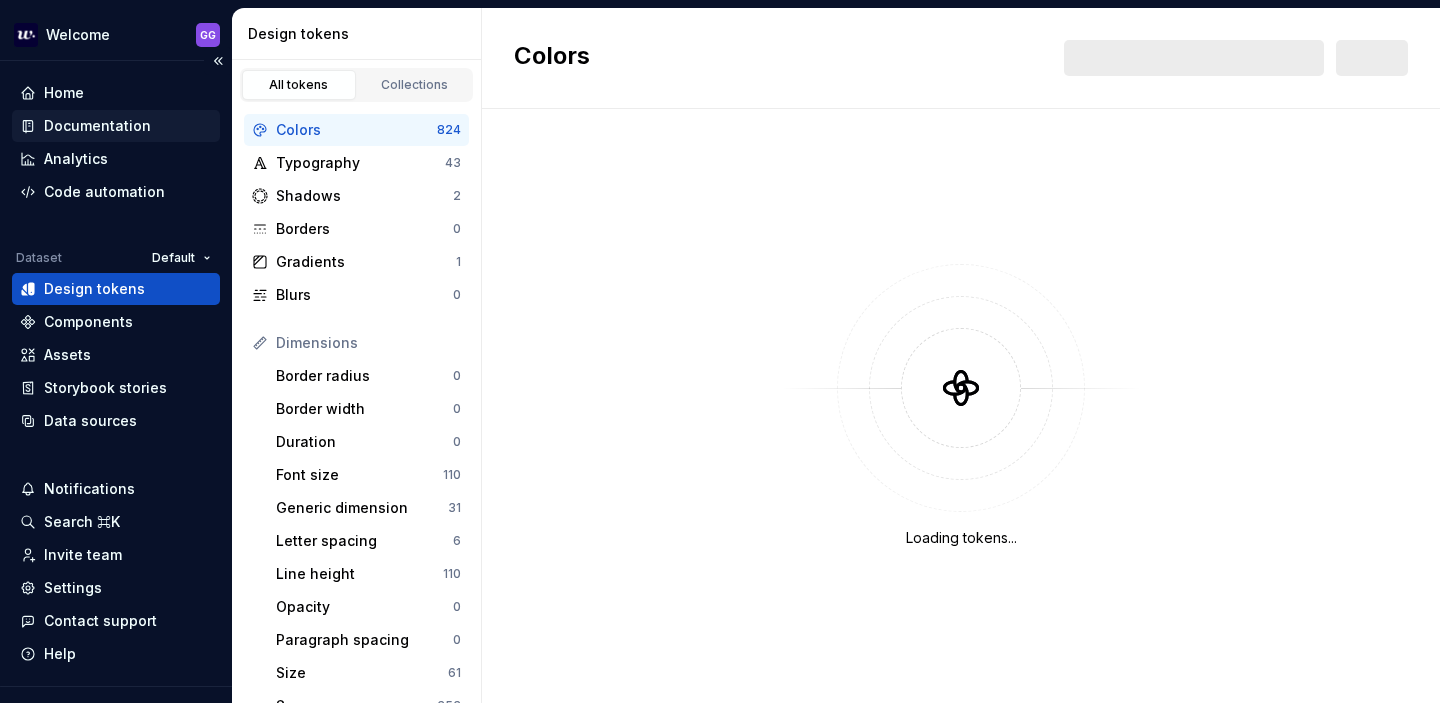 click on "Documentation" at bounding box center (116, 126) 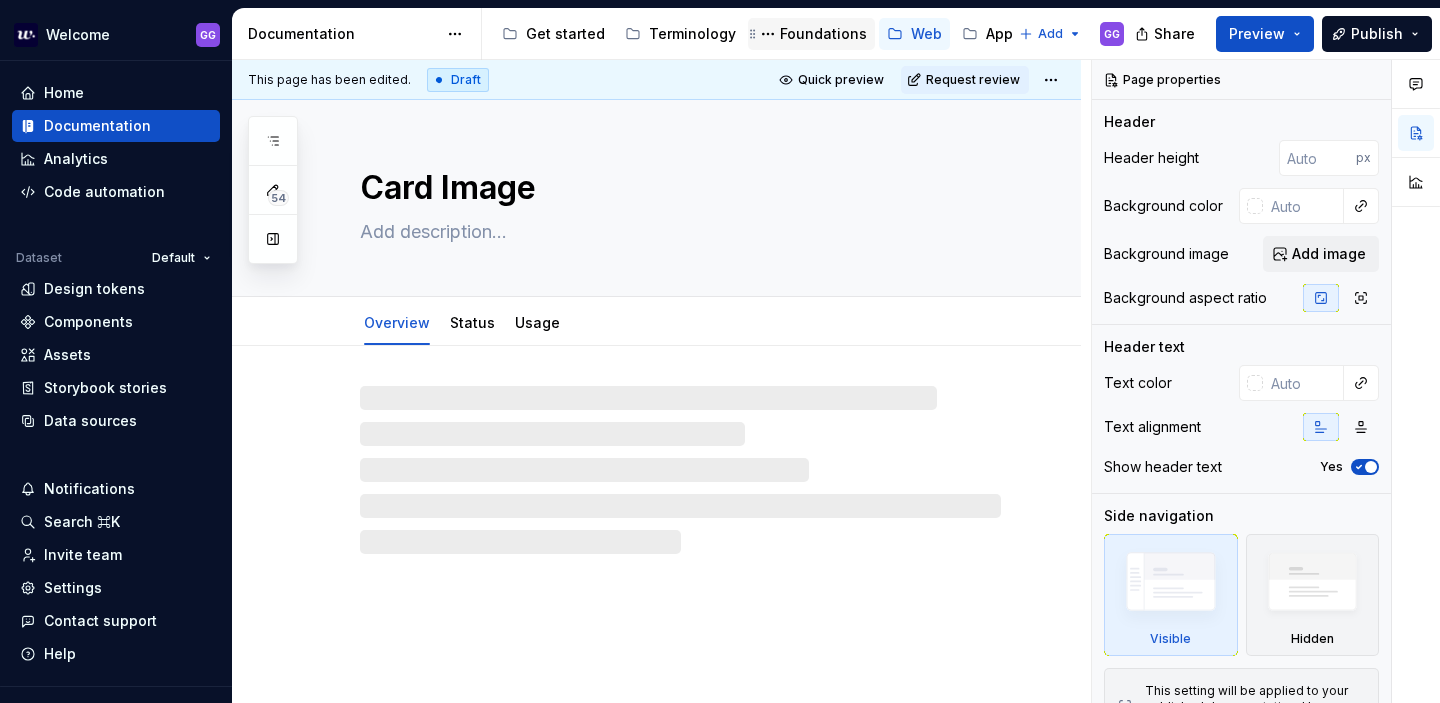 click on "Foundations" at bounding box center [823, 34] 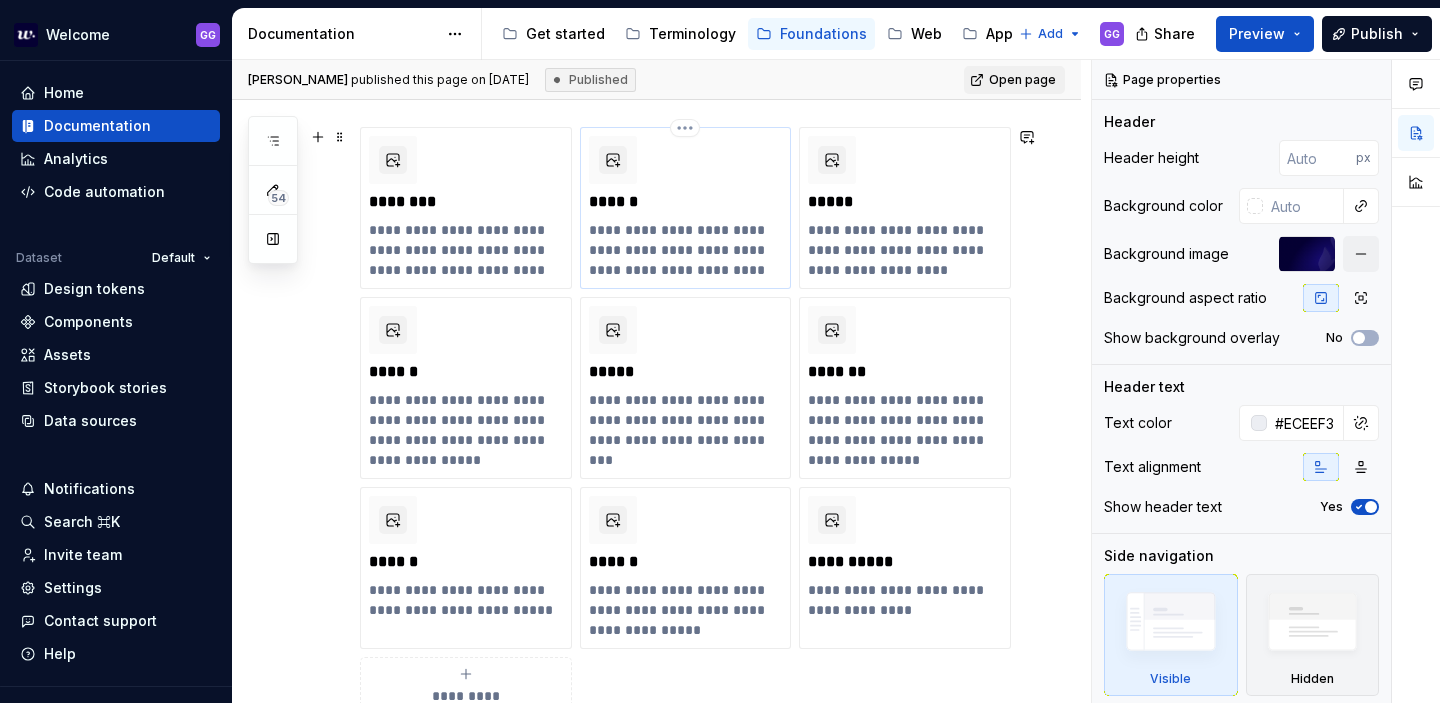 scroll, scrollTop: 0, scrollLeft: 0, axis: both 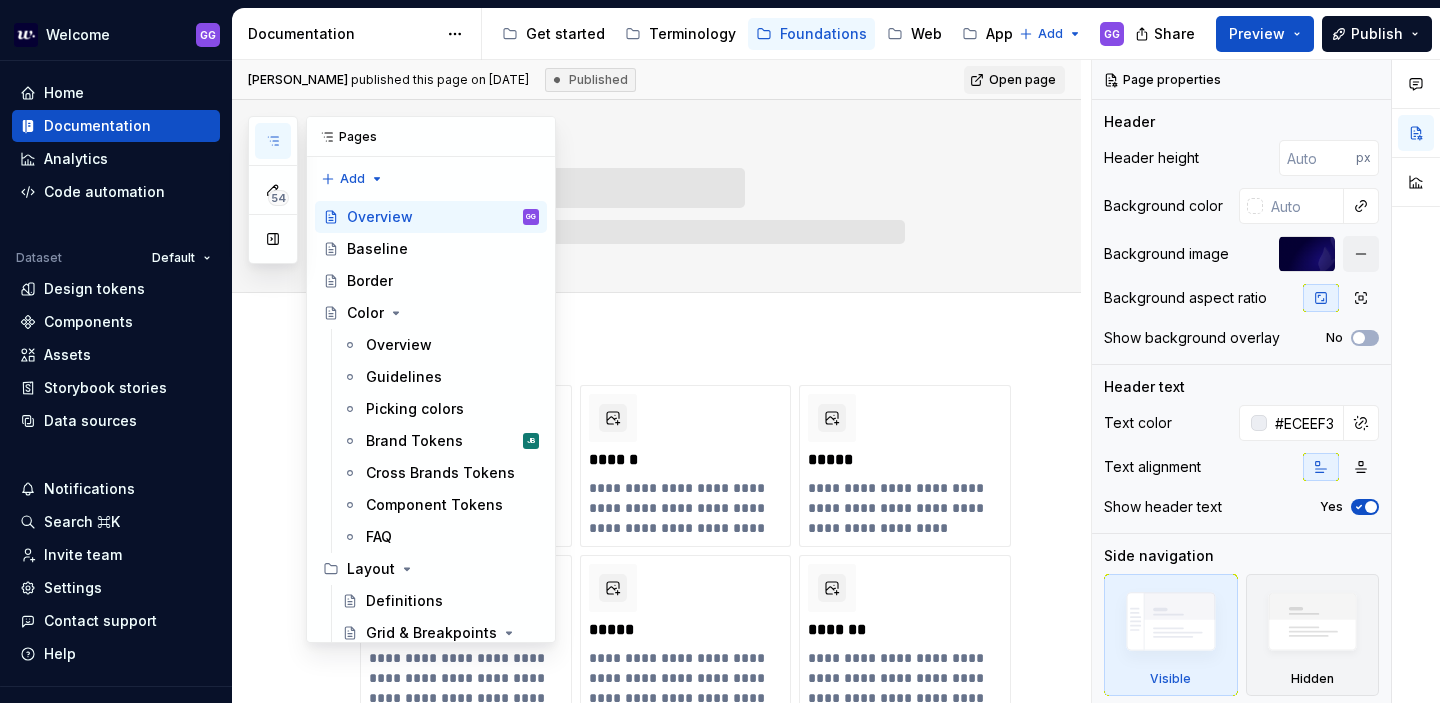 click at bounding box center (273, 141) 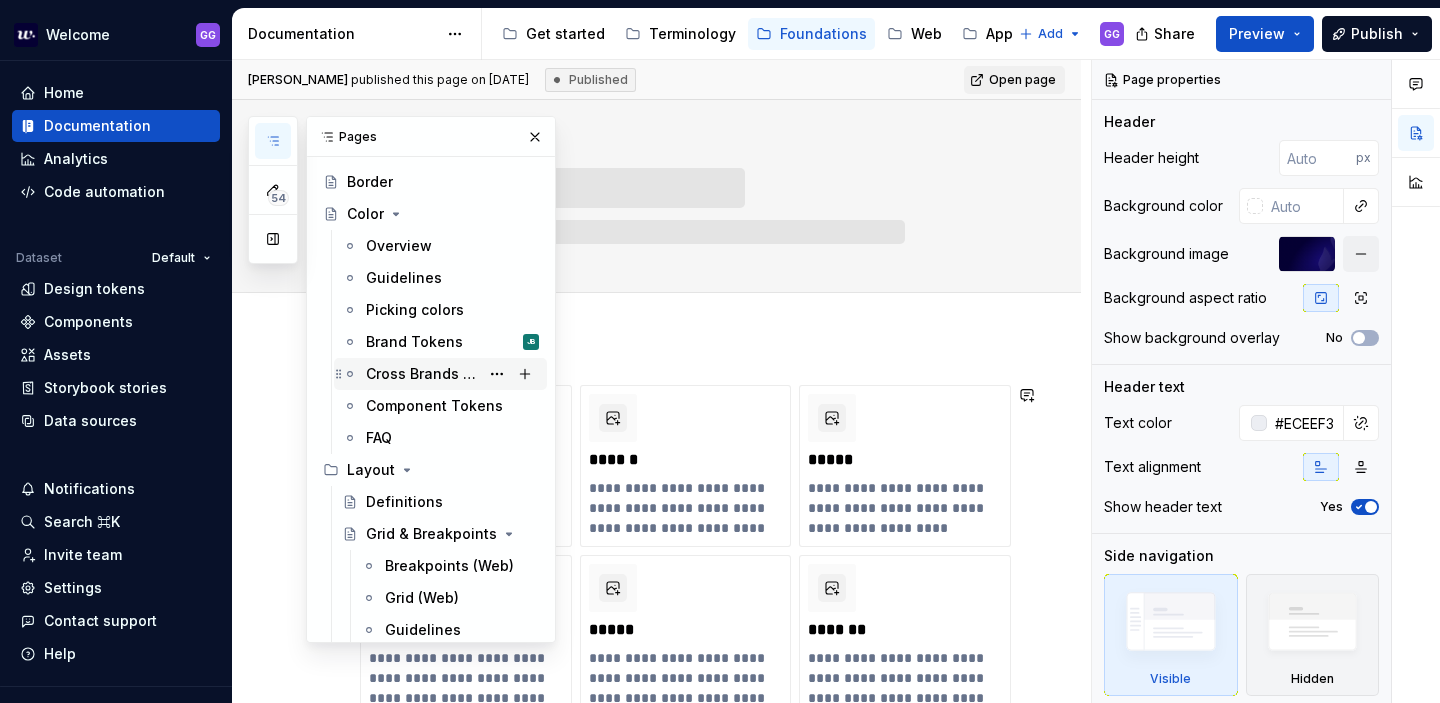 scroll, scrollTop: 106, scrollLeft: 0, axis: vertical 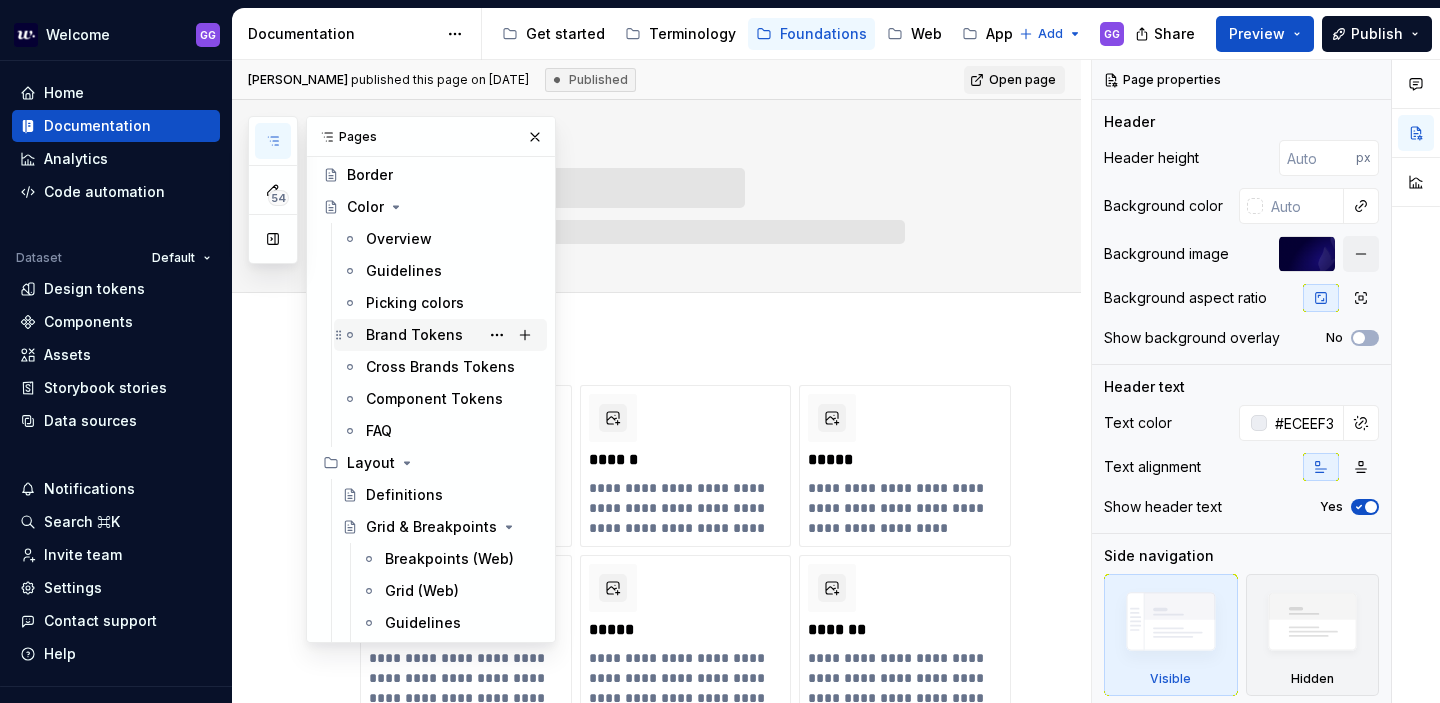 click on "Brand Tokens" at bounding box center [414, 335] 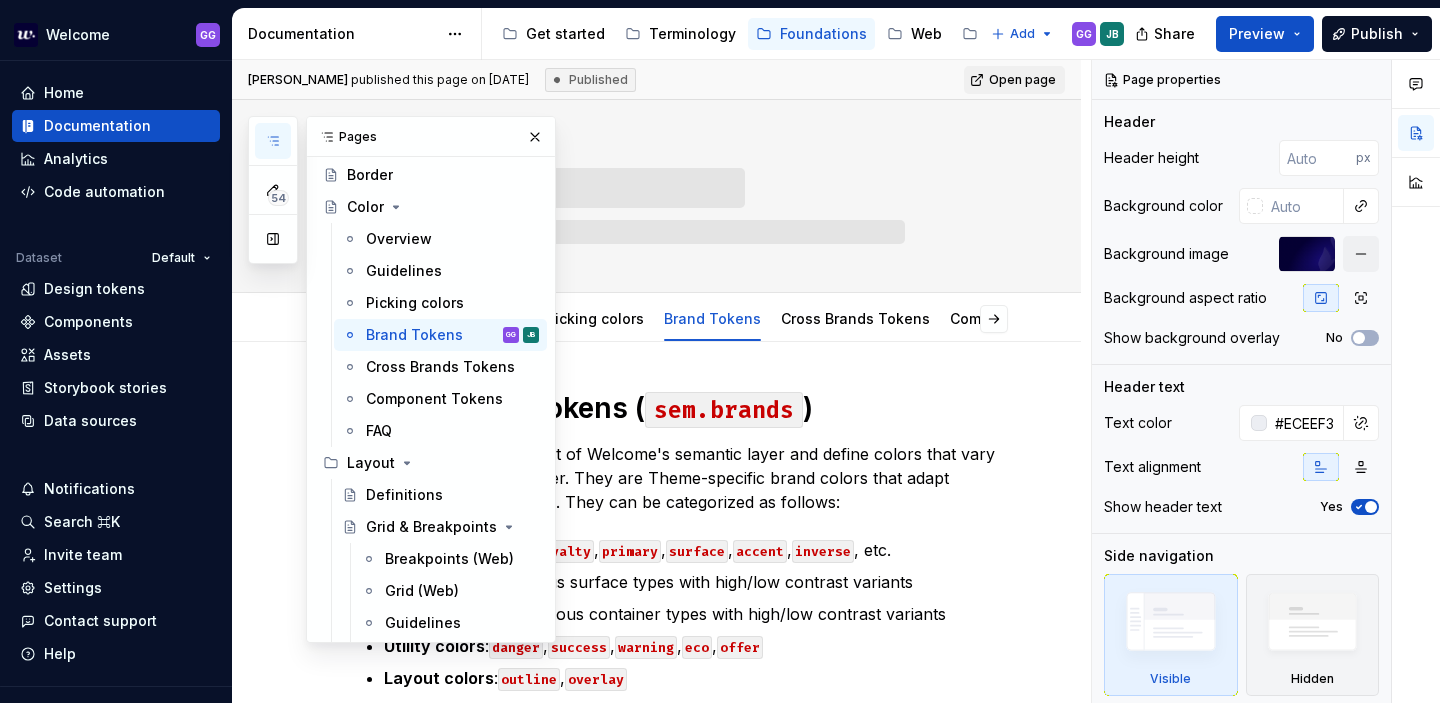 click on "**********" at bounding box center [656, 765] 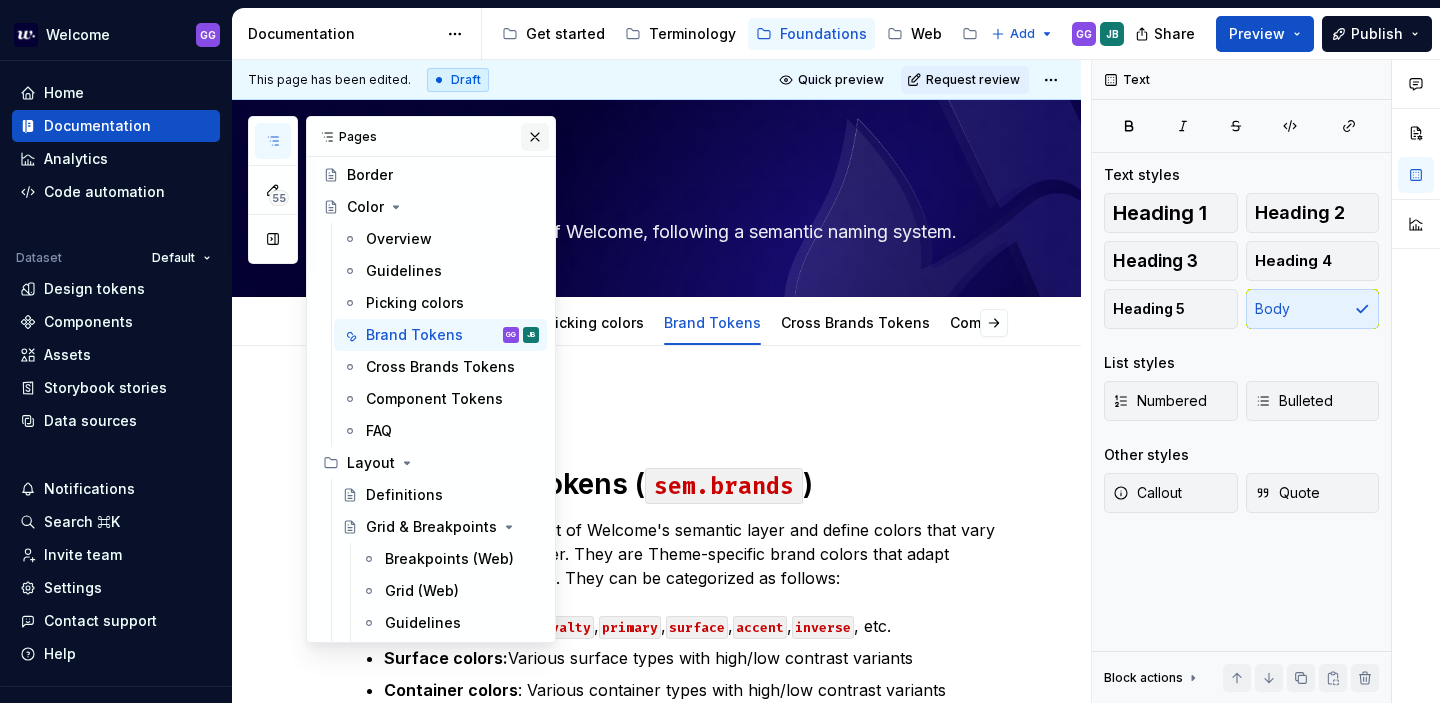 click at bounding box center (535, 137) 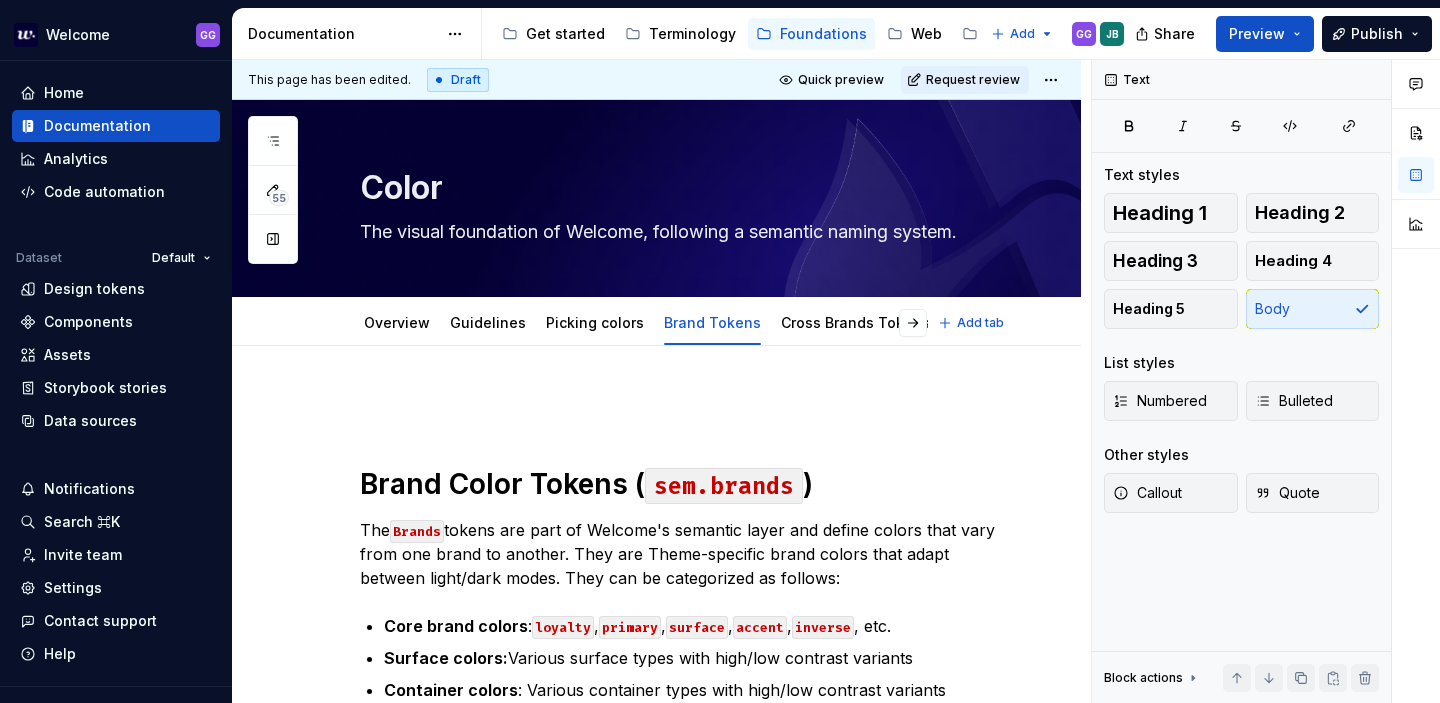 type on "*" 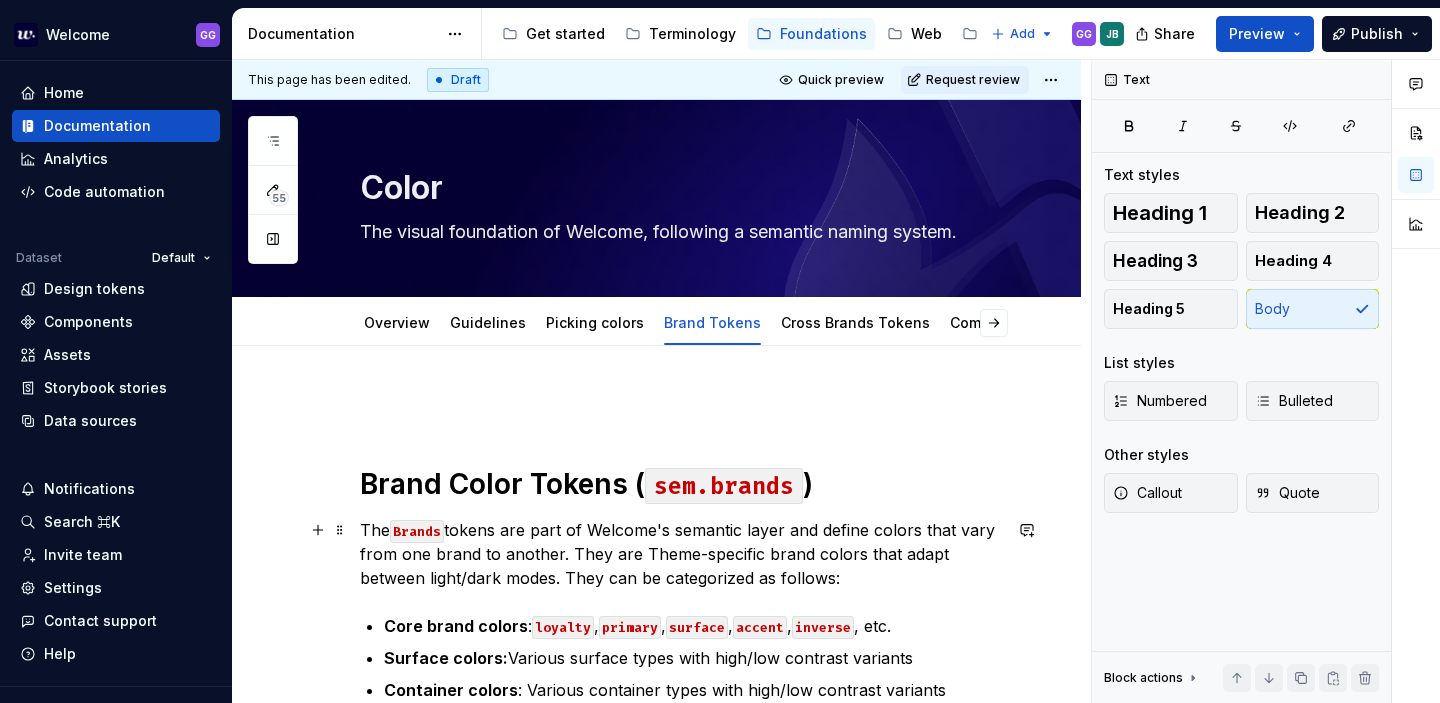scroll, scrollTop: 562, scrollLeft: 0, axis: vertical 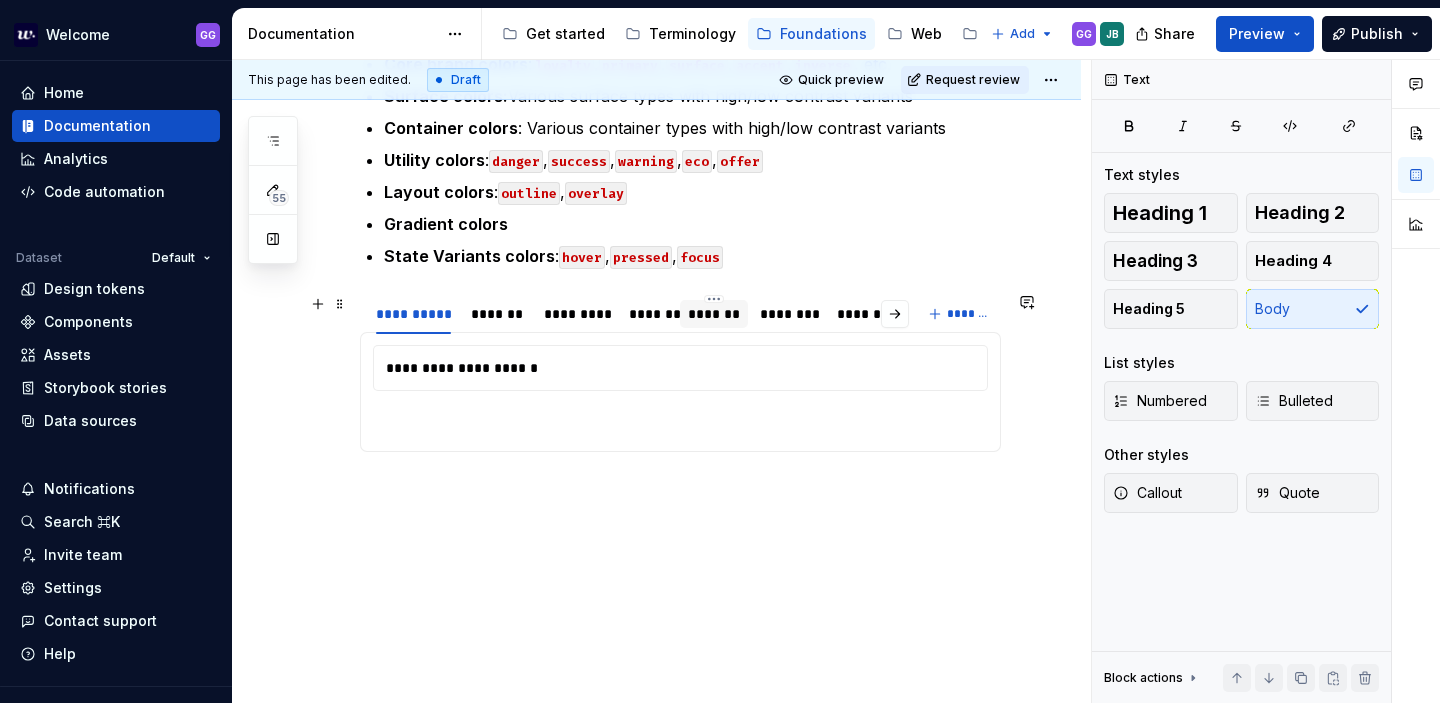click on "*******" at bounding box center [714, 314] 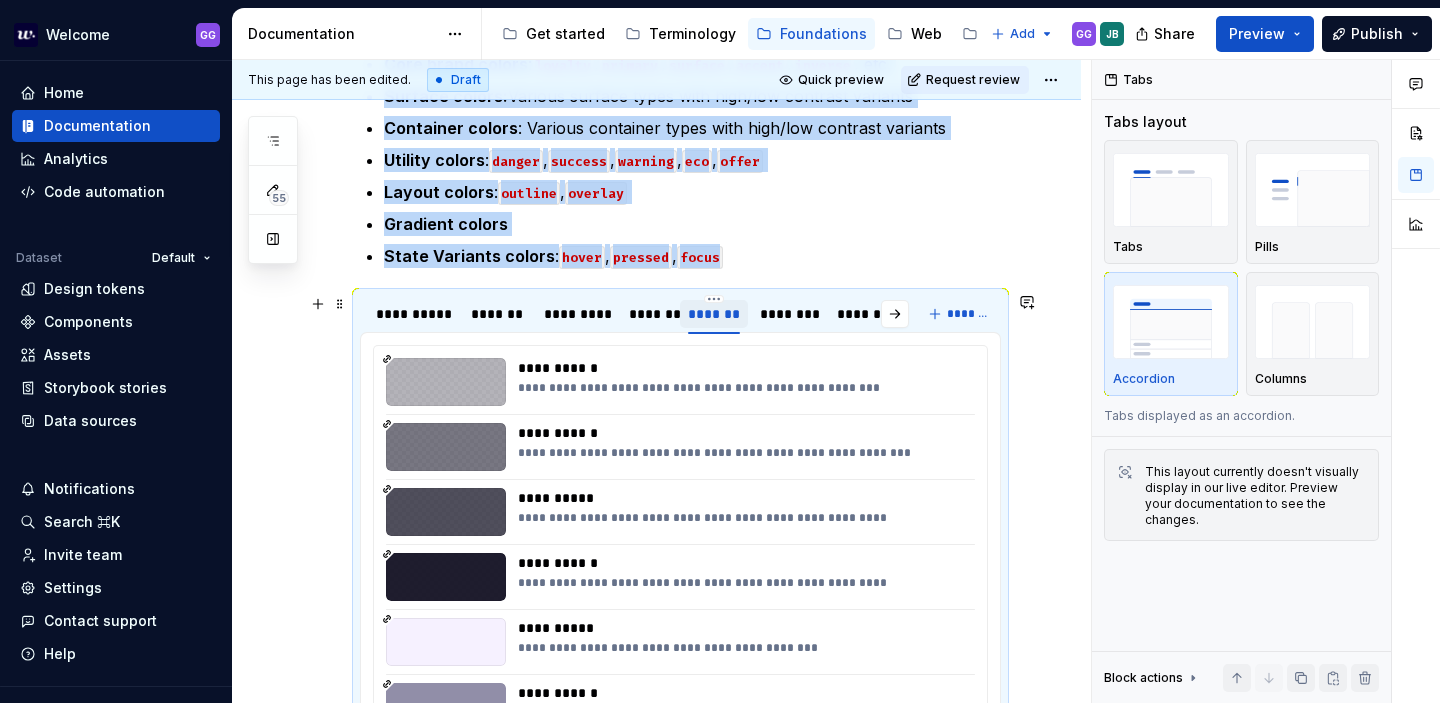 click on "*******" at bounding box center [714, 314] 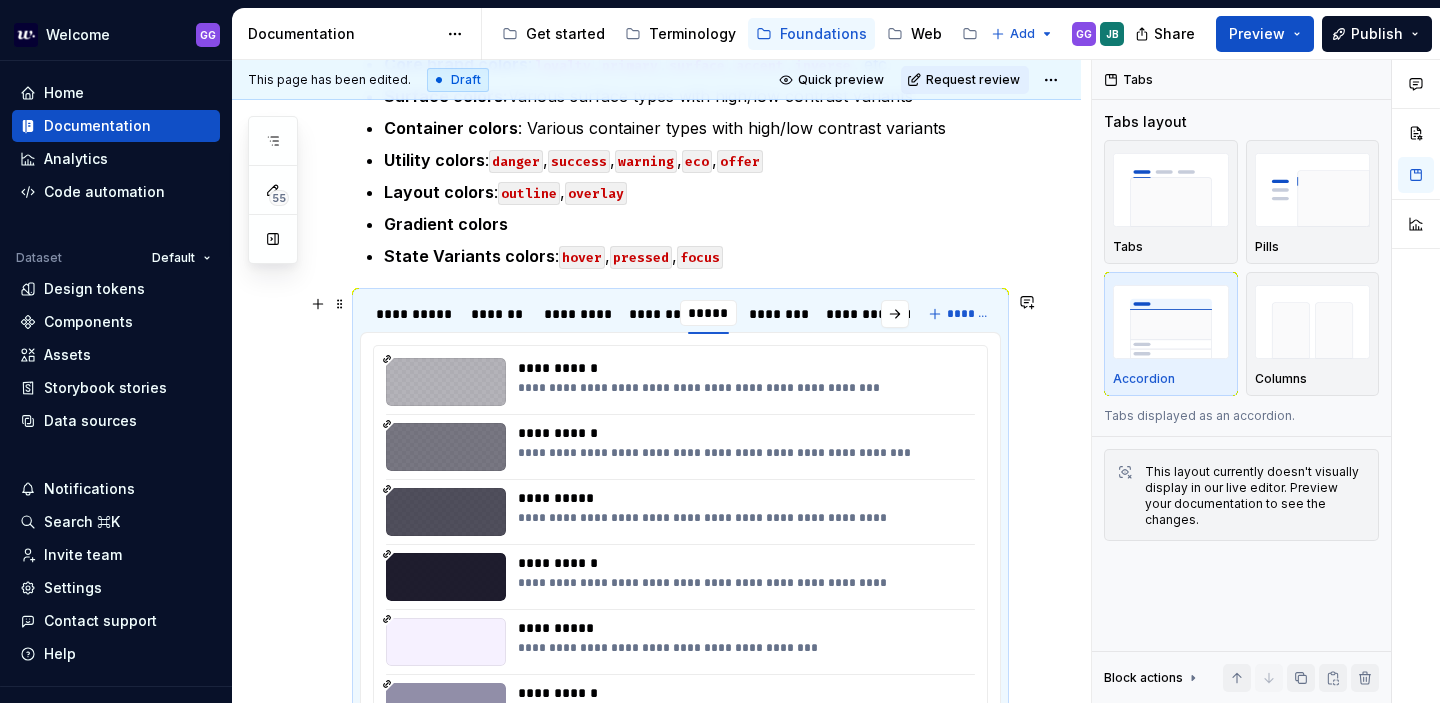 type on "******" 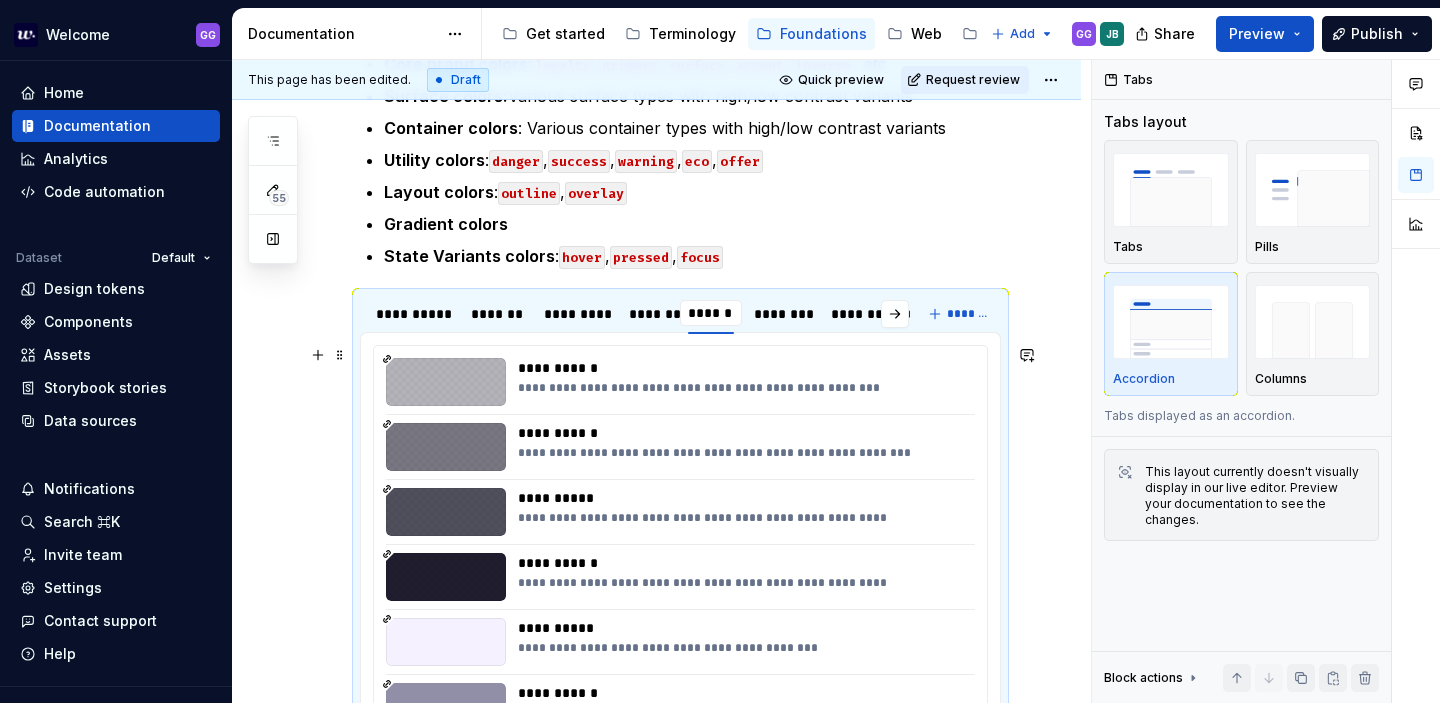 click on "**********" at bounding box center [656, 582] 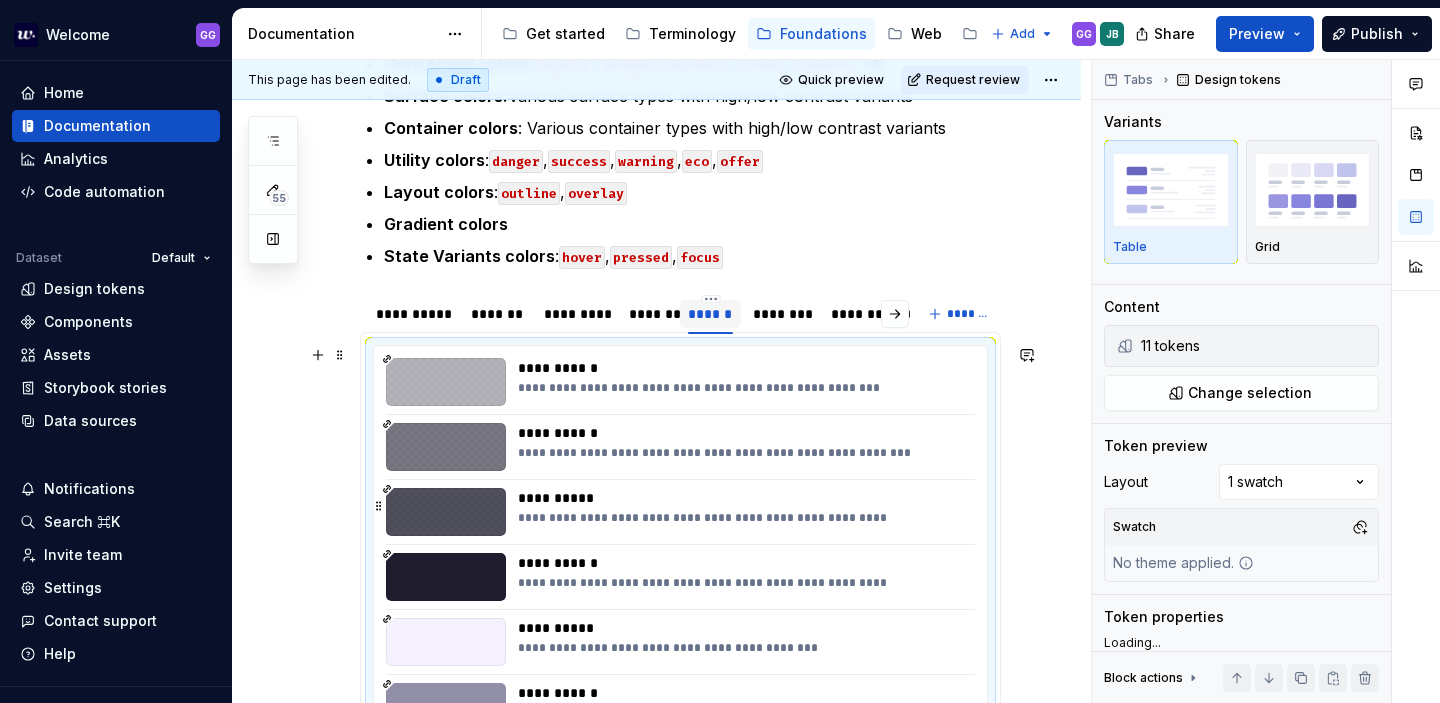 click on "**********" at bounding box center (745, 498) 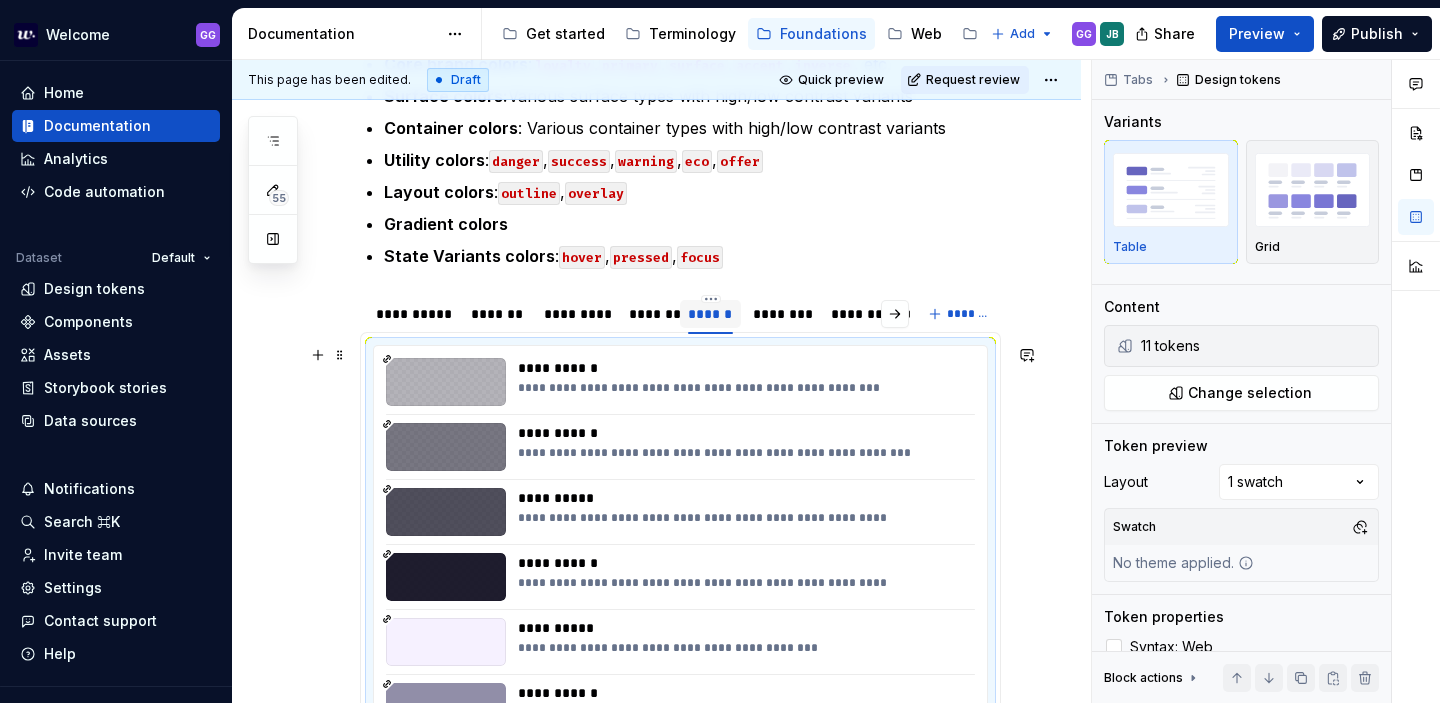 click on "**********" at bounding box center [680, 707] 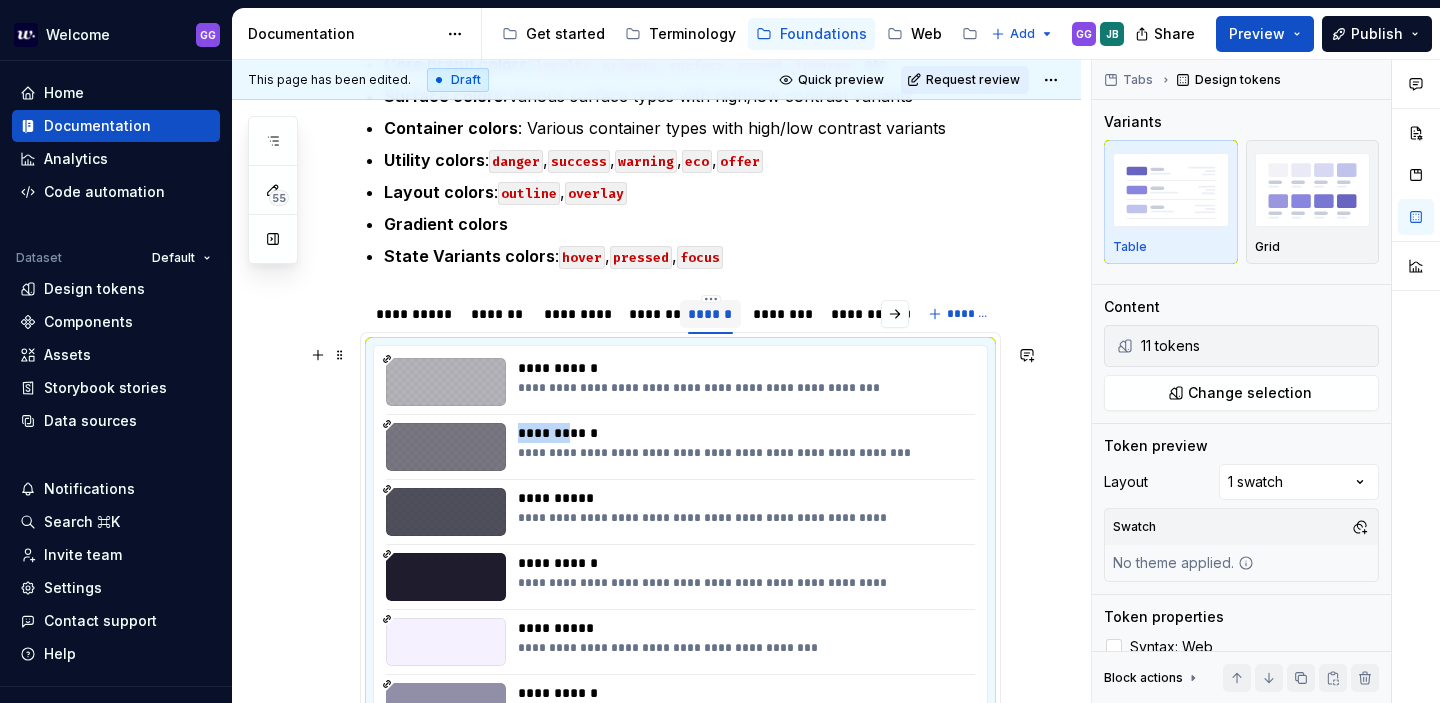click on "**********" at bounding box center (680, 707) 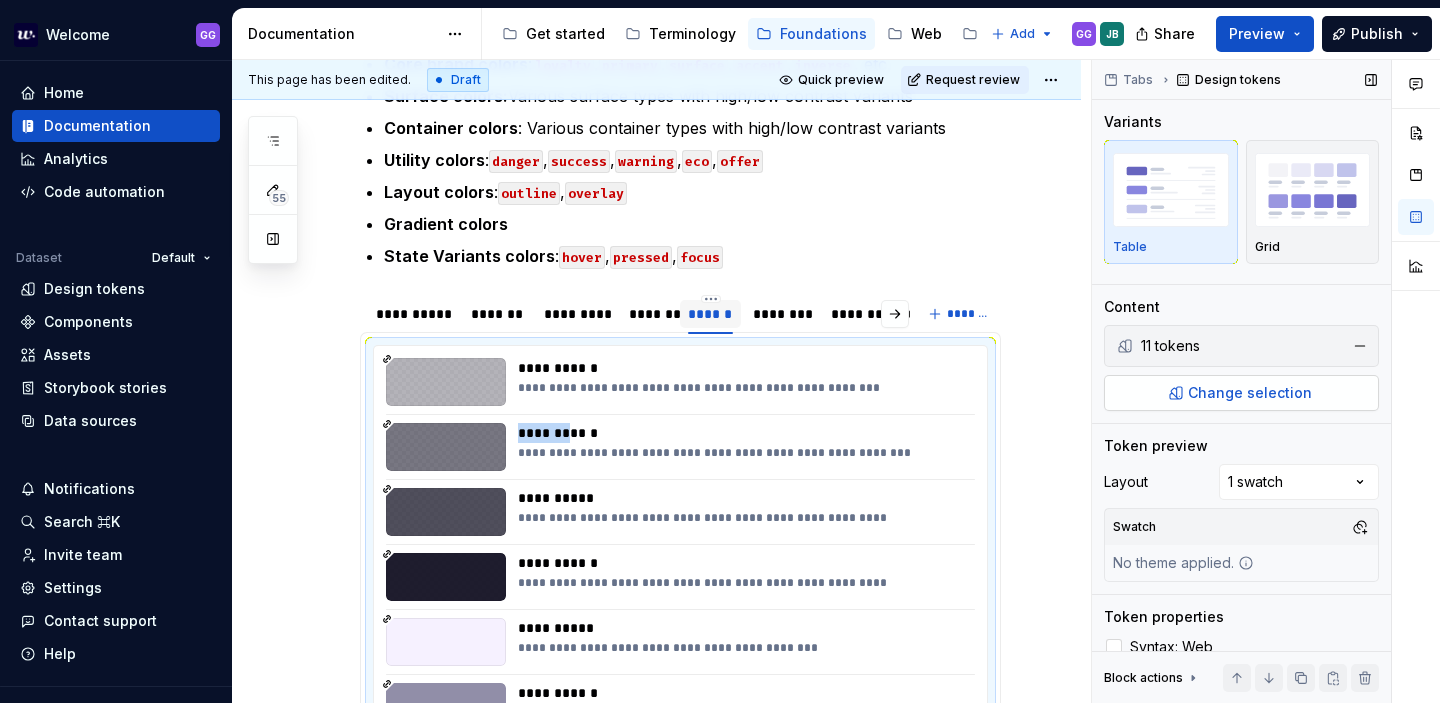 click on "Change selection" at bounding box center [1250, 393] 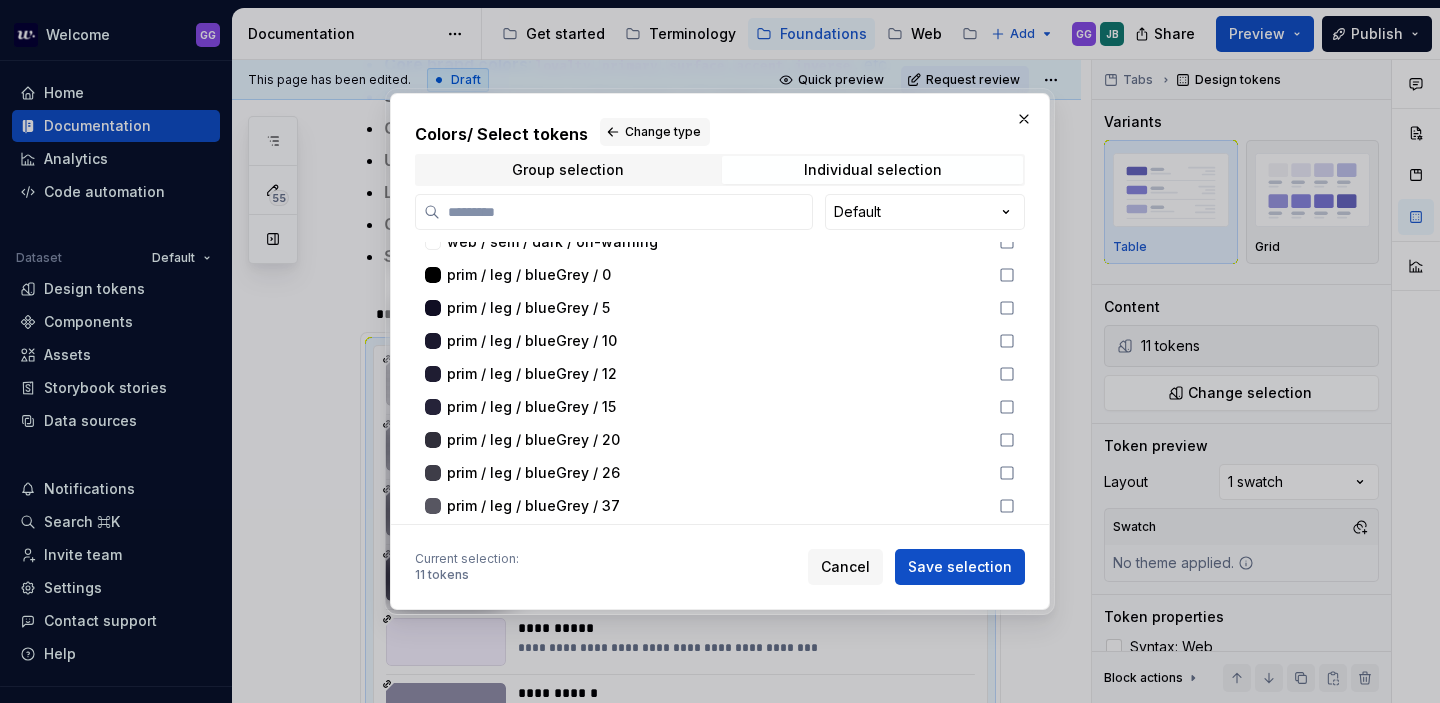 scroll, scrollTop: 0, scrollLeft: 0, axis: both 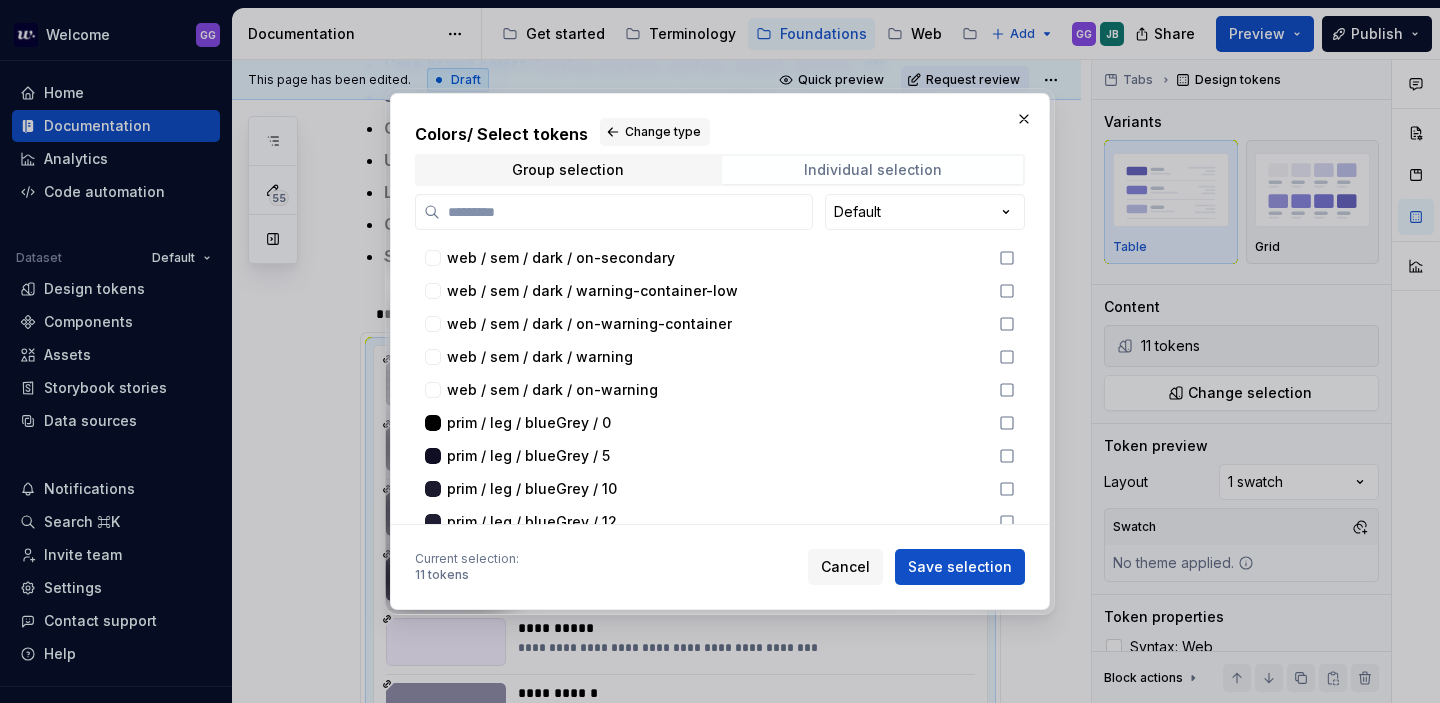 click on "Individual selection" at bounding box center [873, 170] 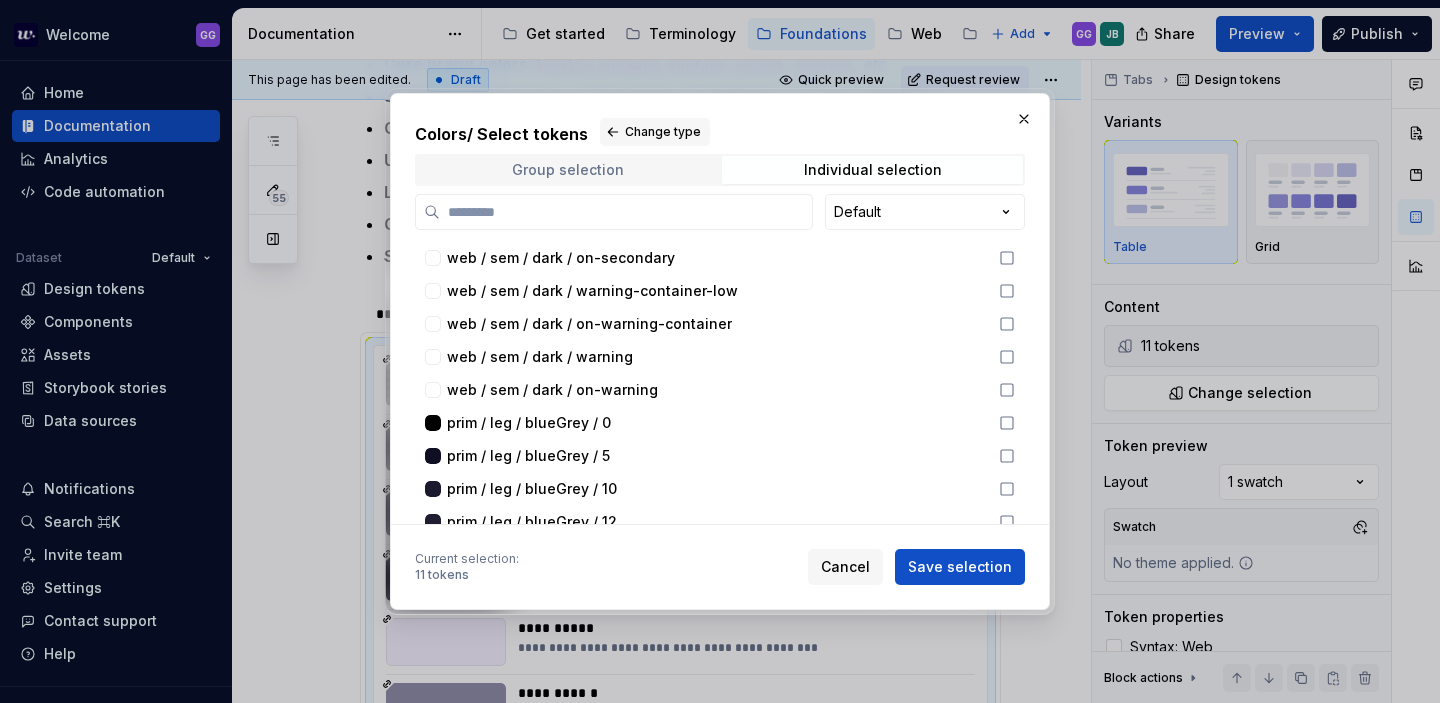 click on "Group selection" at bounding box center (568, 170) 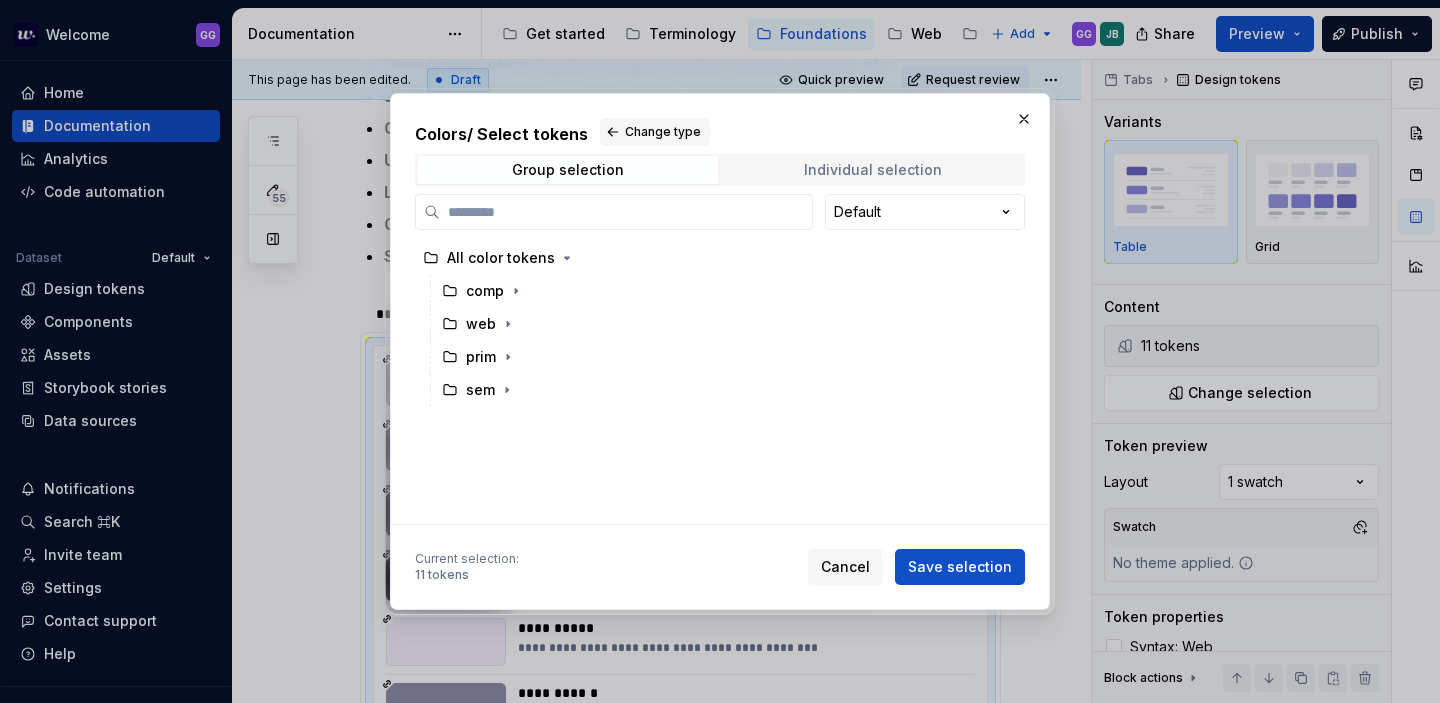 click on "Individual selection" at bounding box center [873, 170] 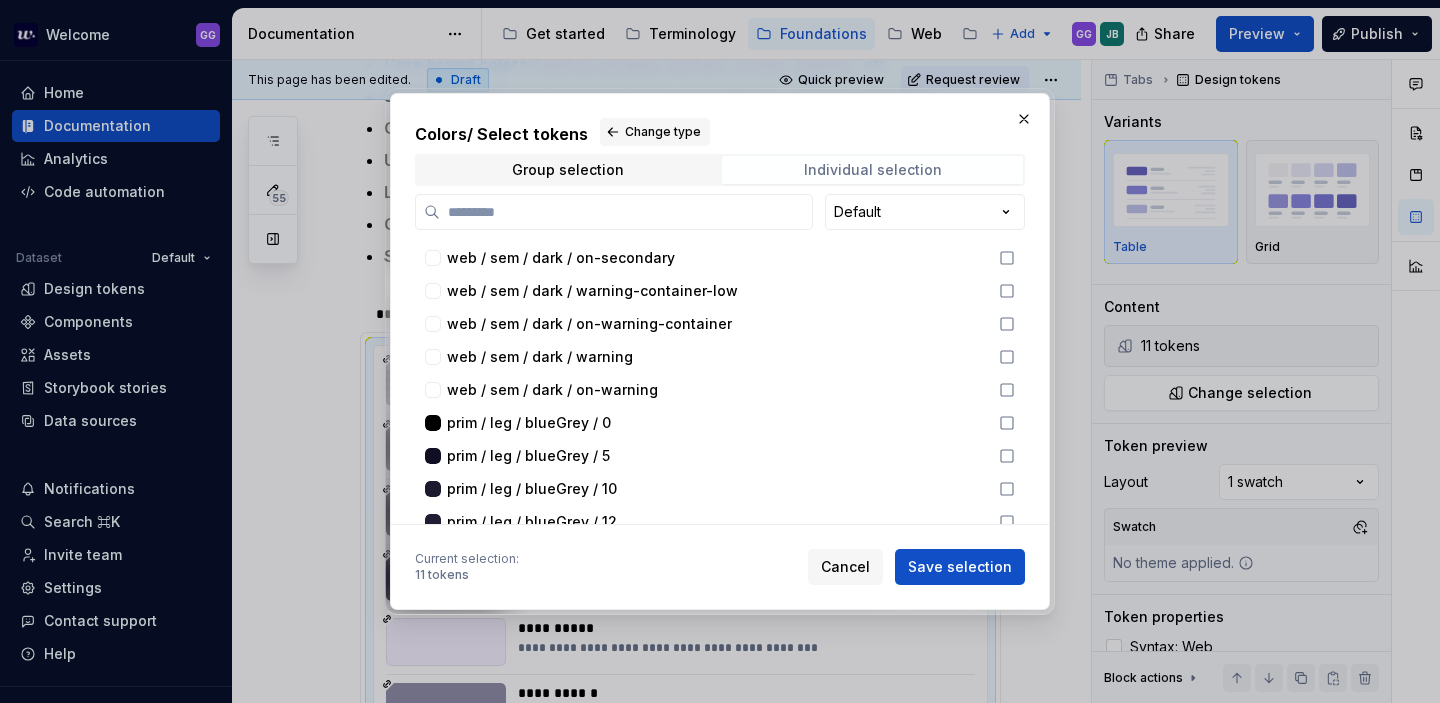 click on "Individual selection" at bounding box center (873, 170) 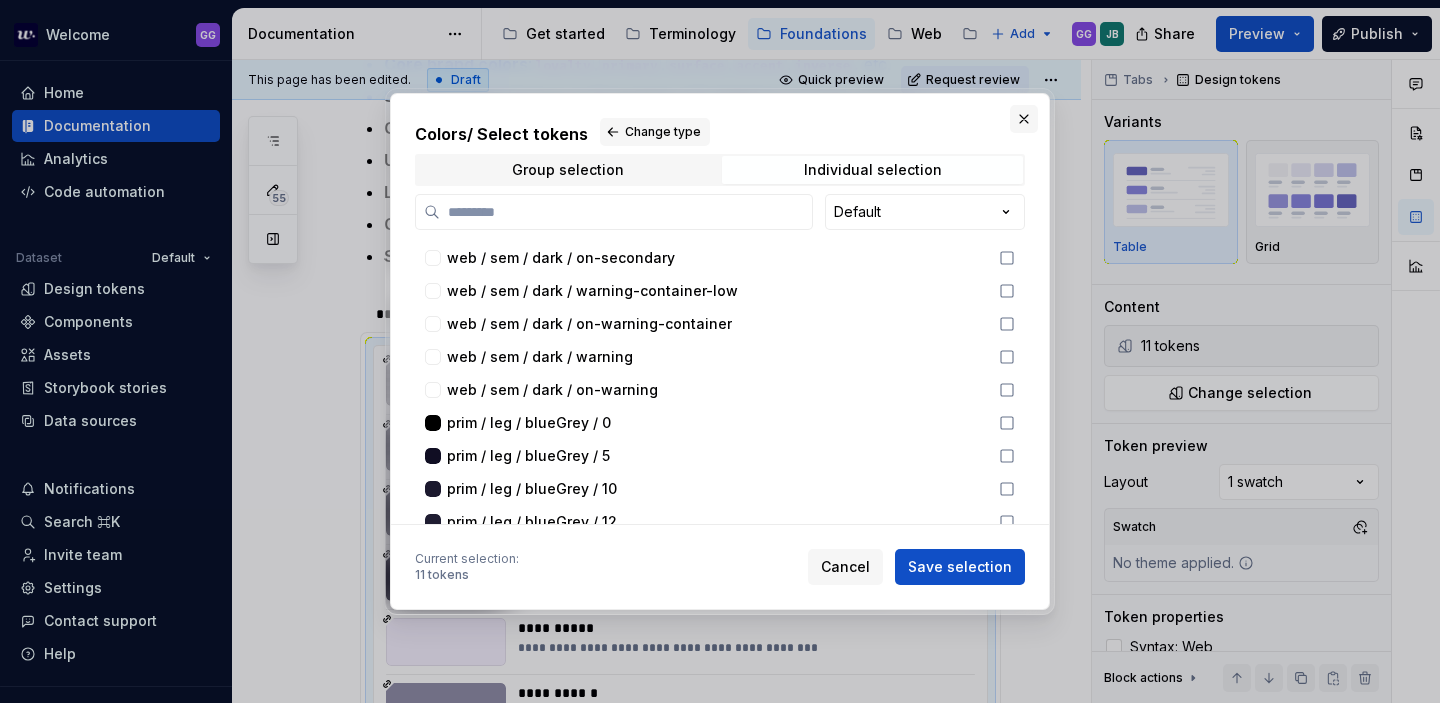 click at bounding box center [1024, 119] 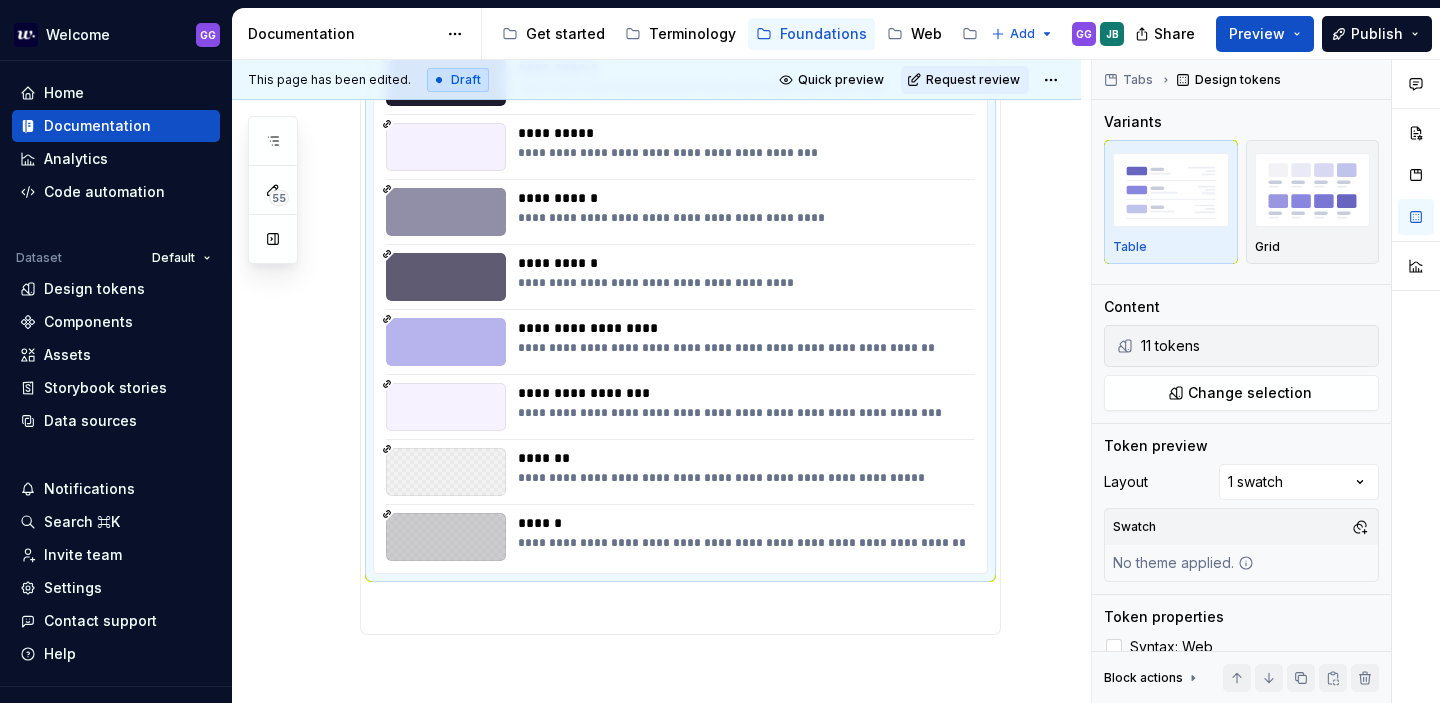 scroll, scrollTop: 1058, scrollLeft: 0, axis: vertical 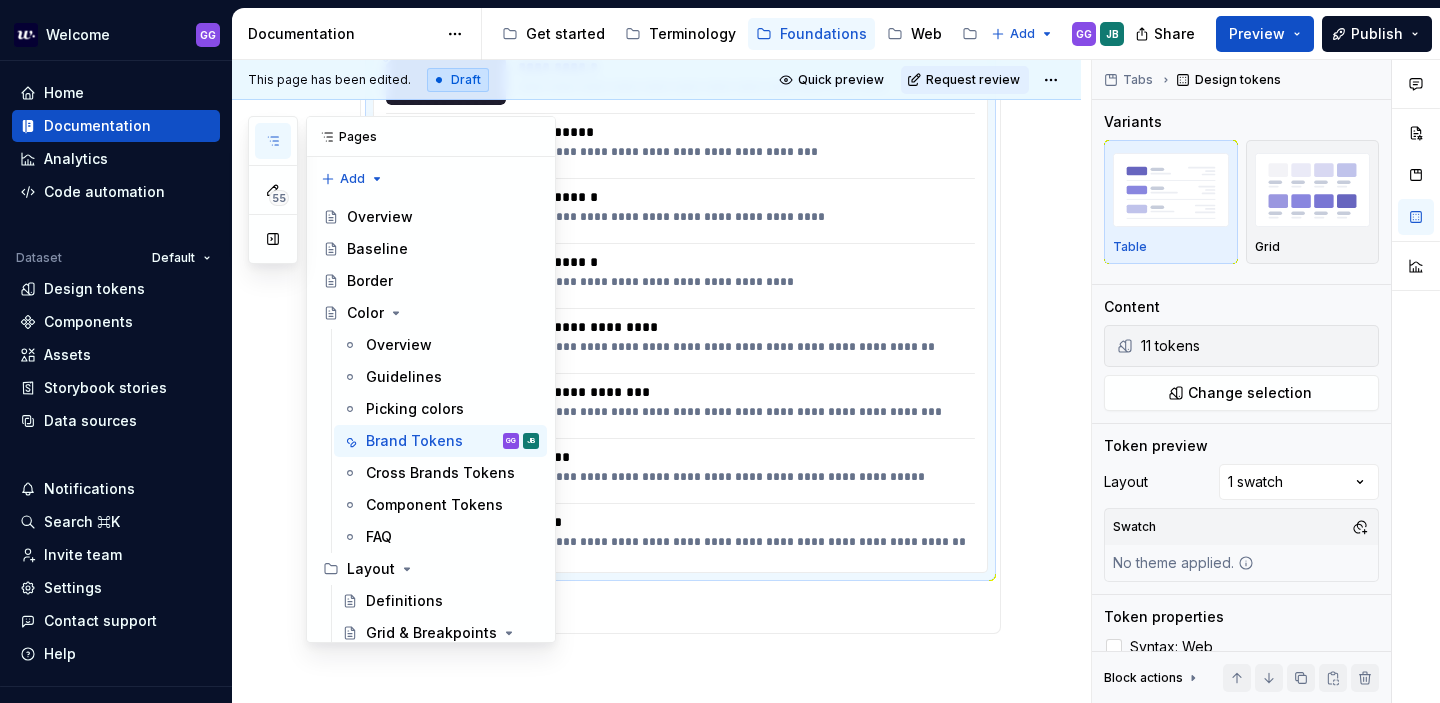 click 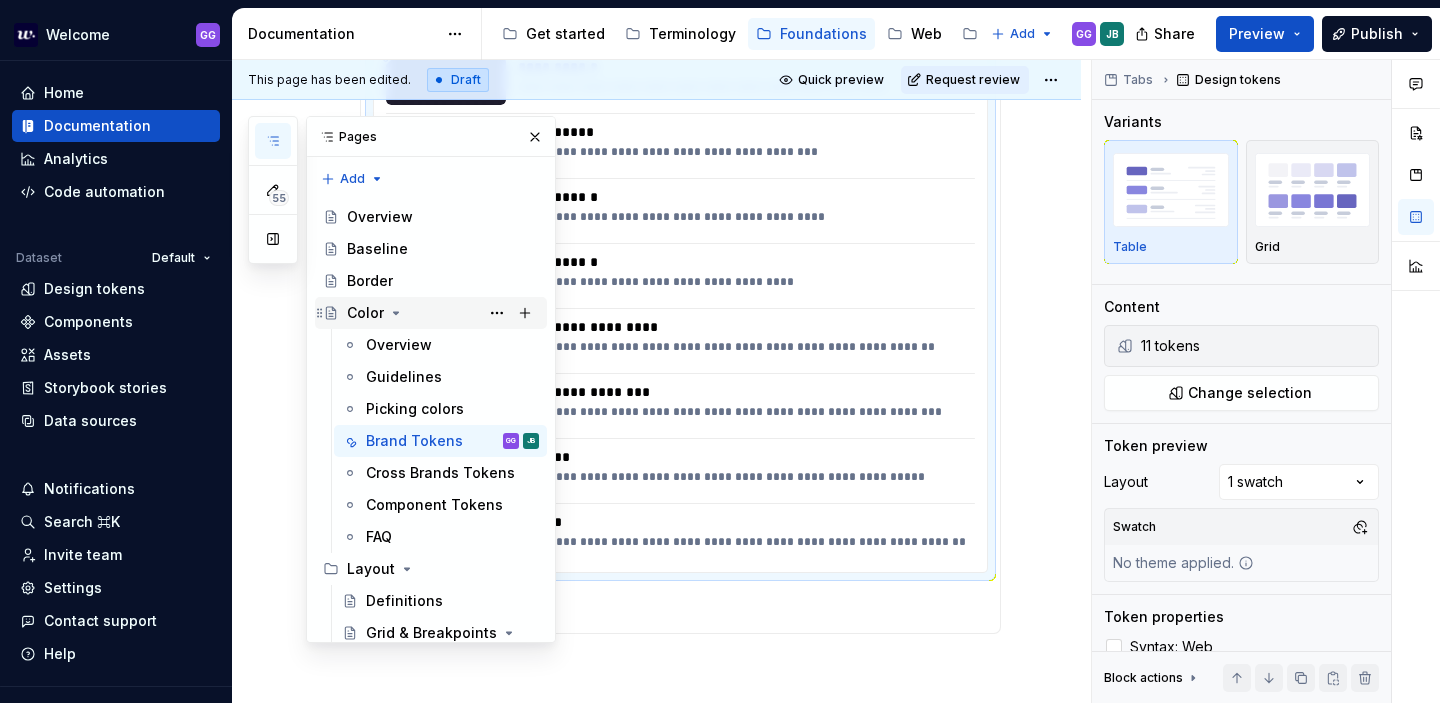 click 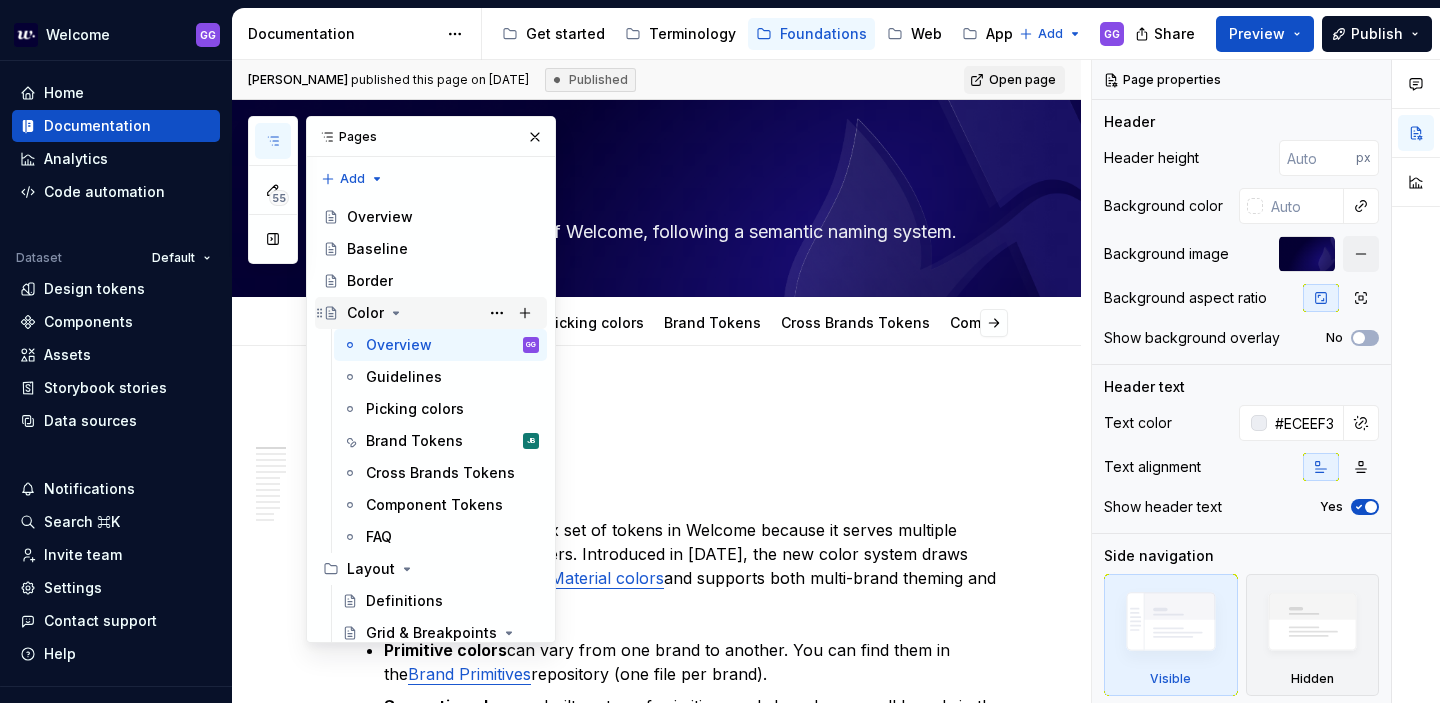click 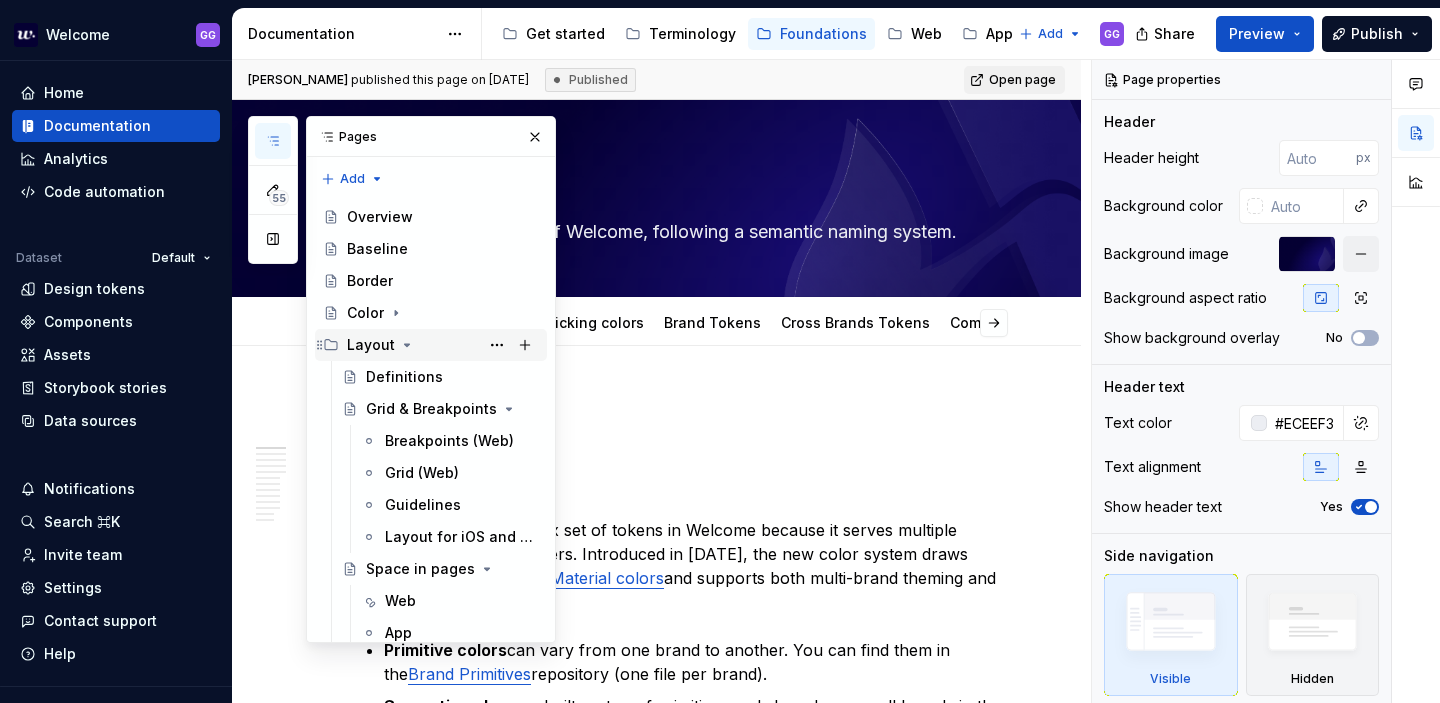 click 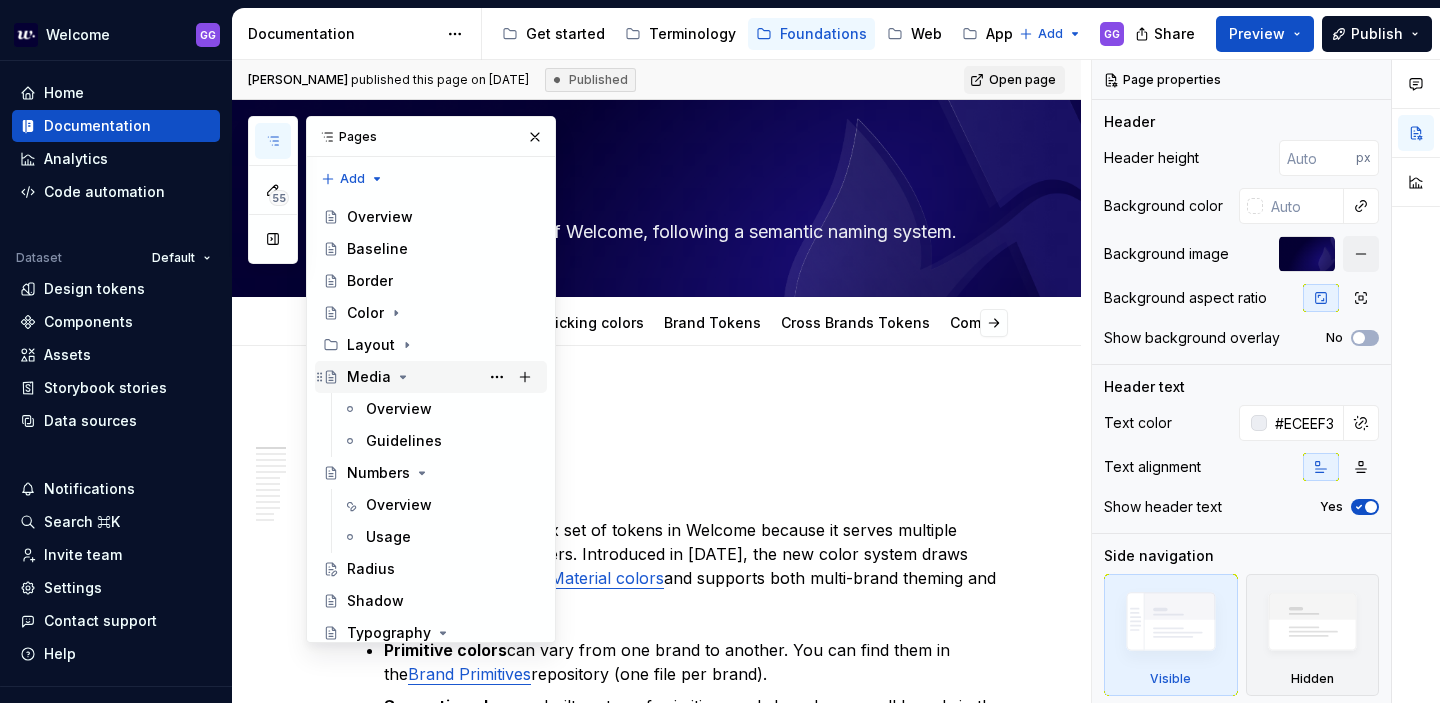 click 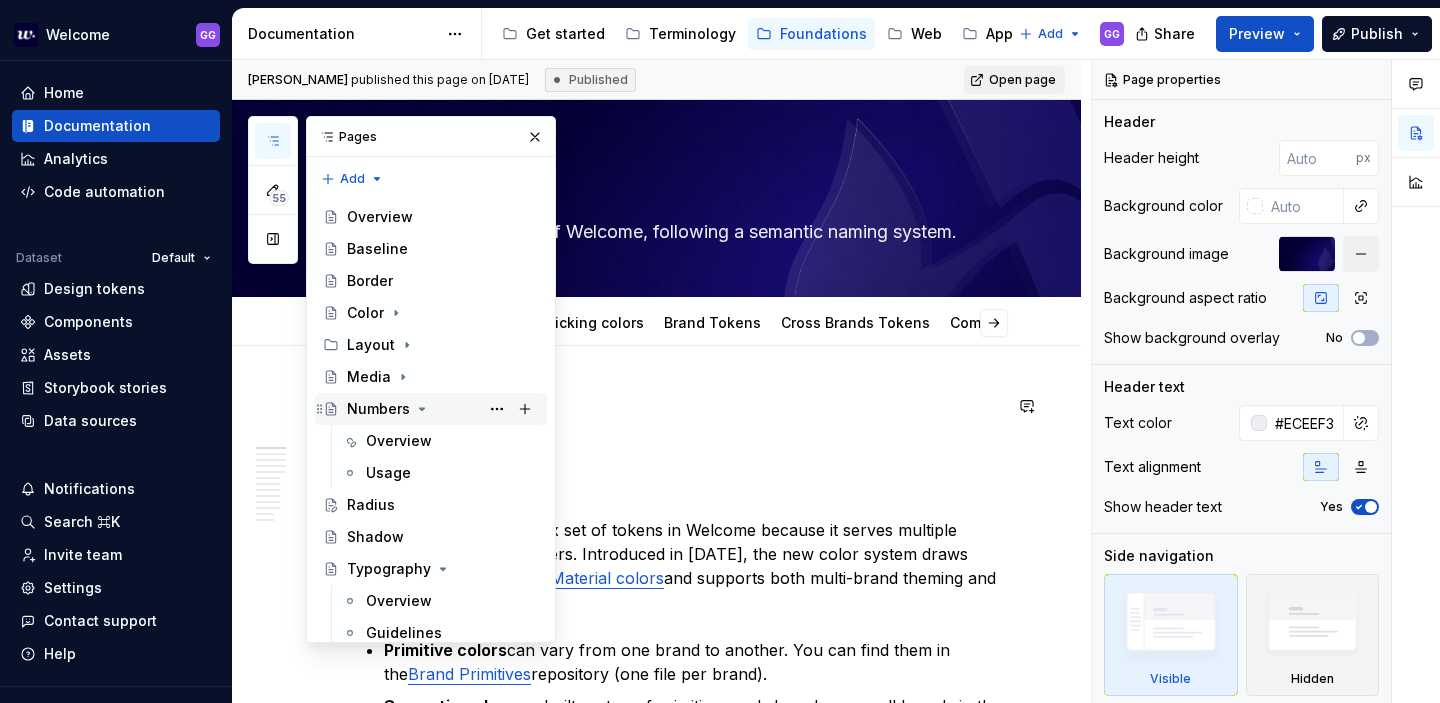 click 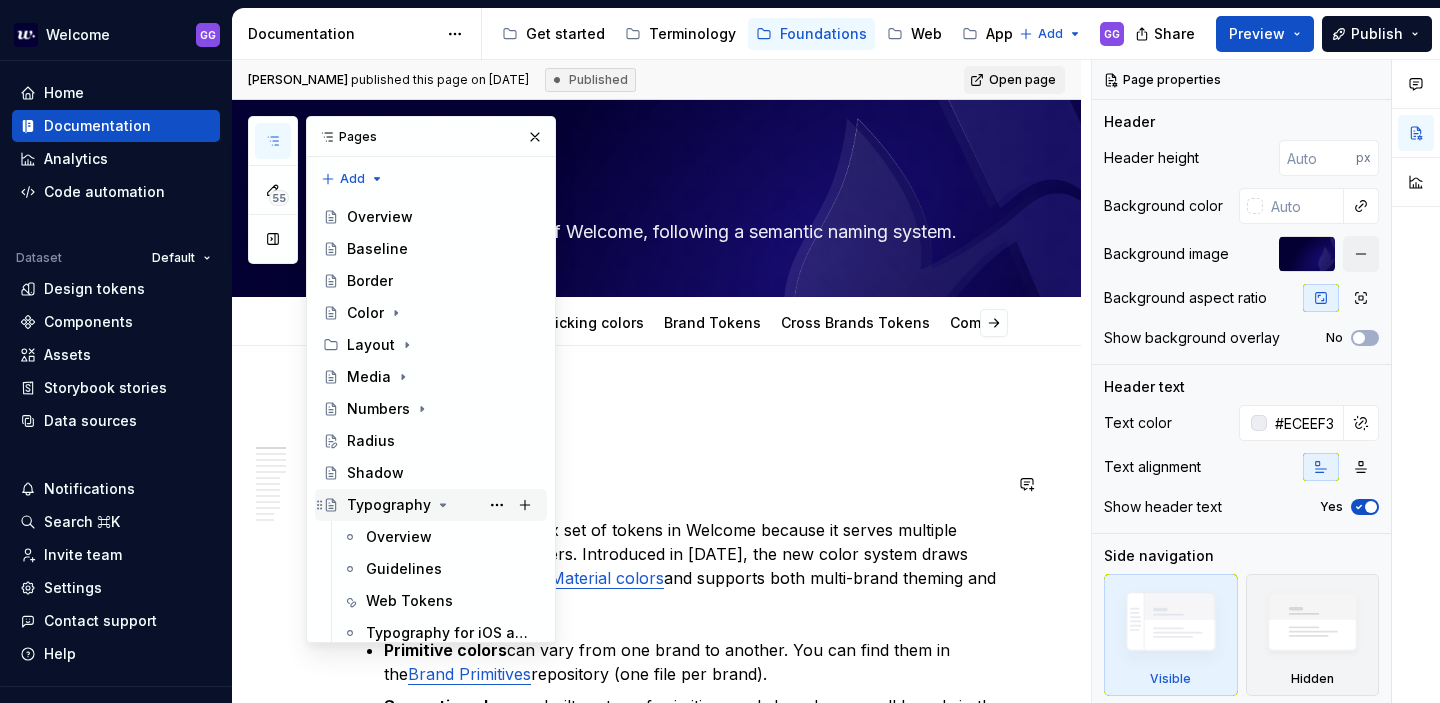 click 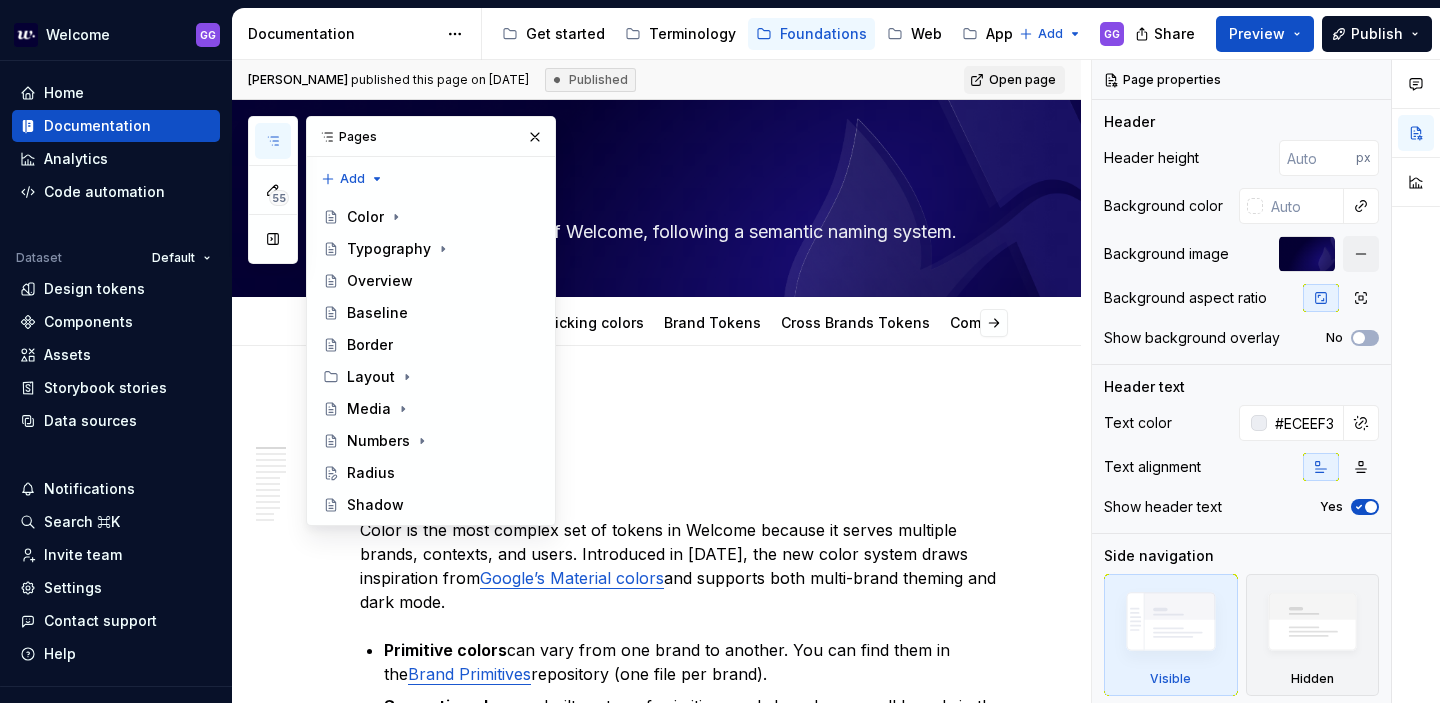 drag, startPoint x: 319, startPoint y: 341, endPoint x: 894, endPoint y: 11, distance: 662.9668 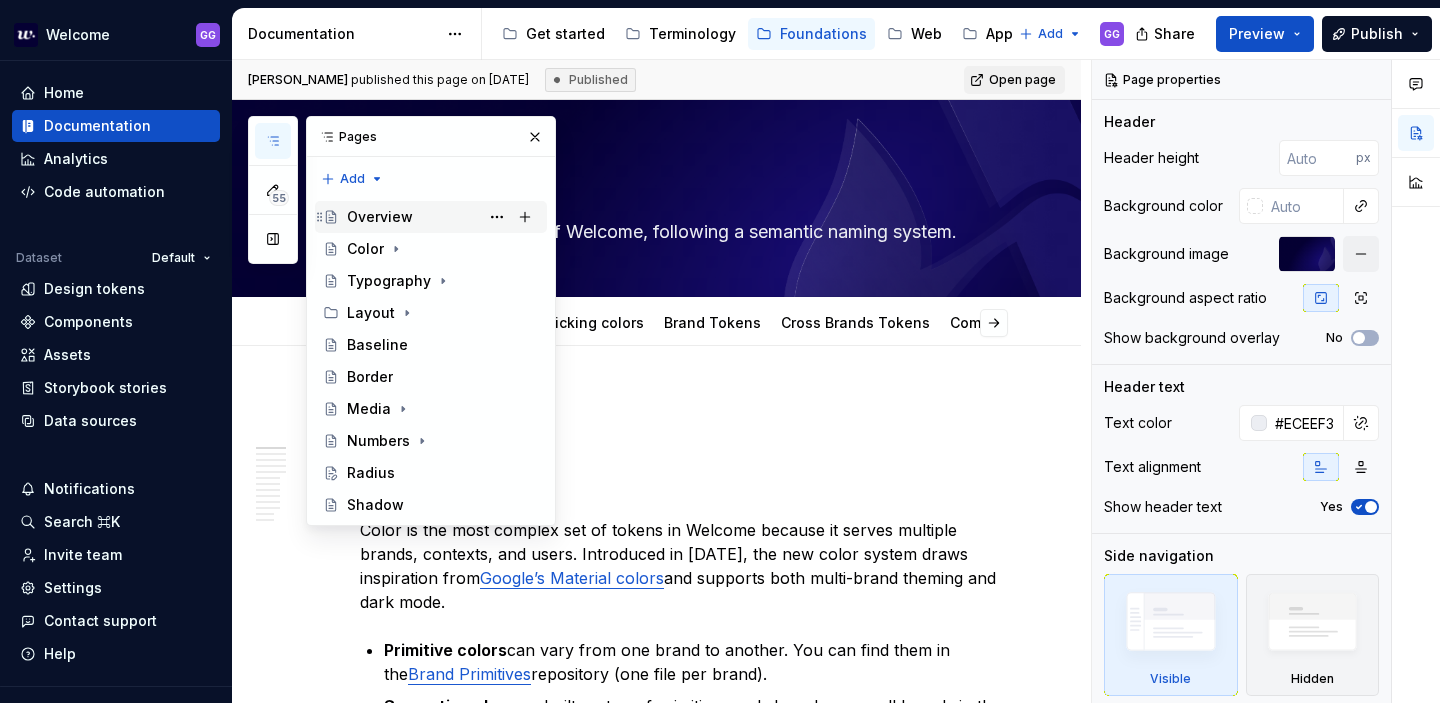 click on "Overview" at bounding box center [380, 217] 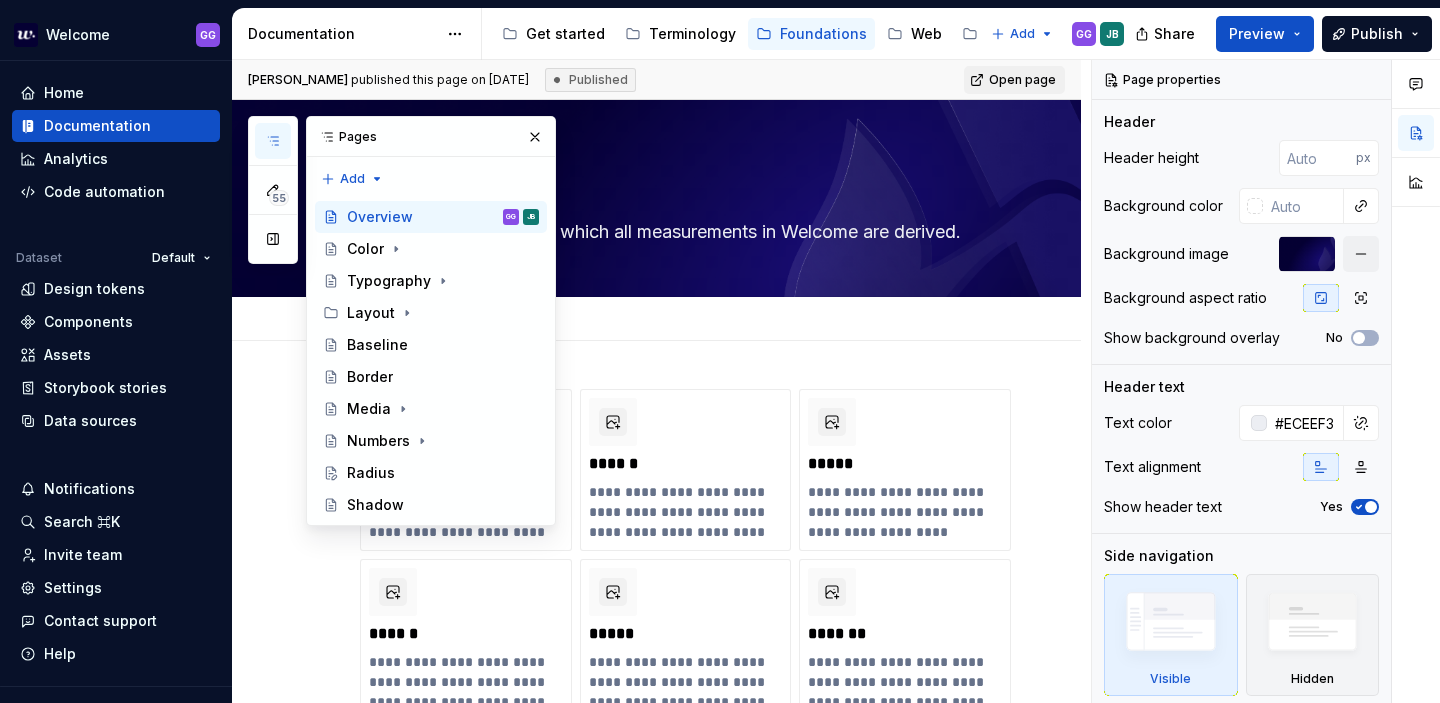 click on "Add tab" at bounding box center [656, 319] 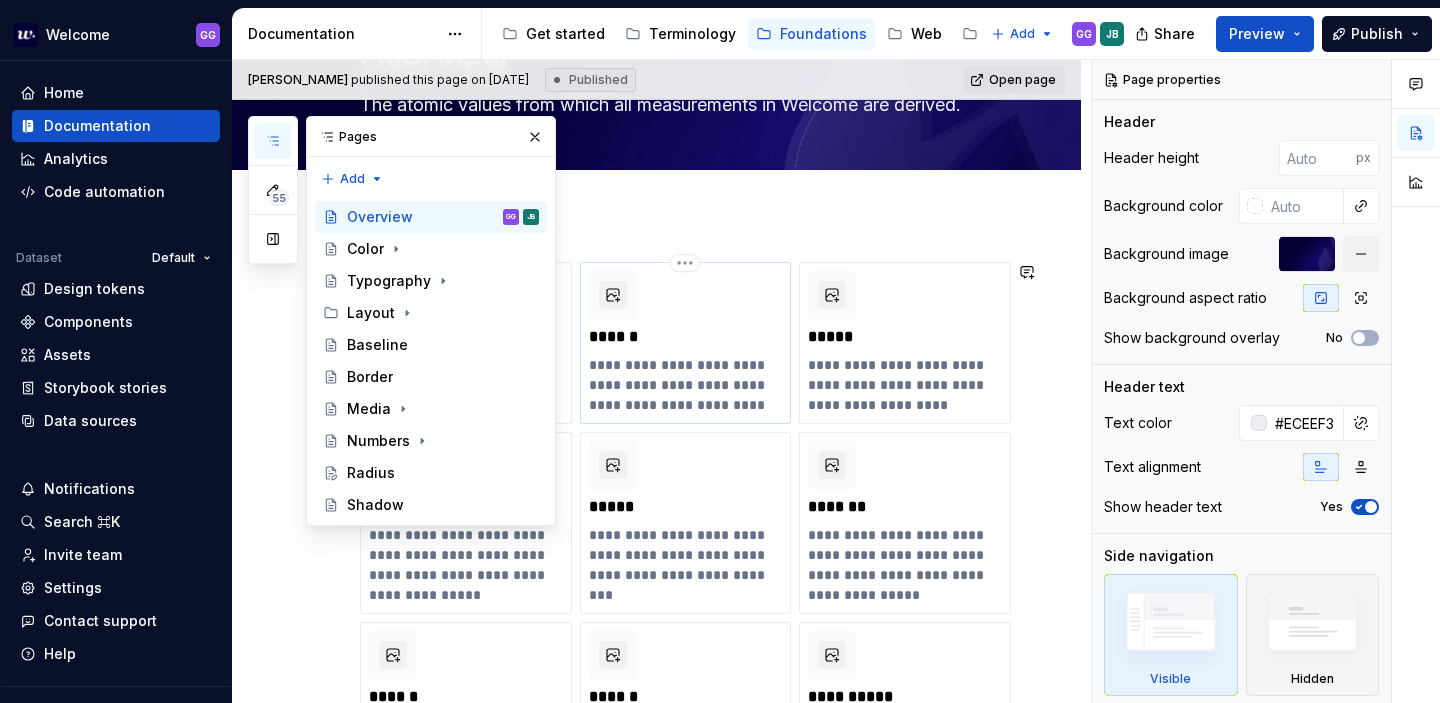 scroll, scrollTop: 129, scrollLeft: 0, axis: vertical 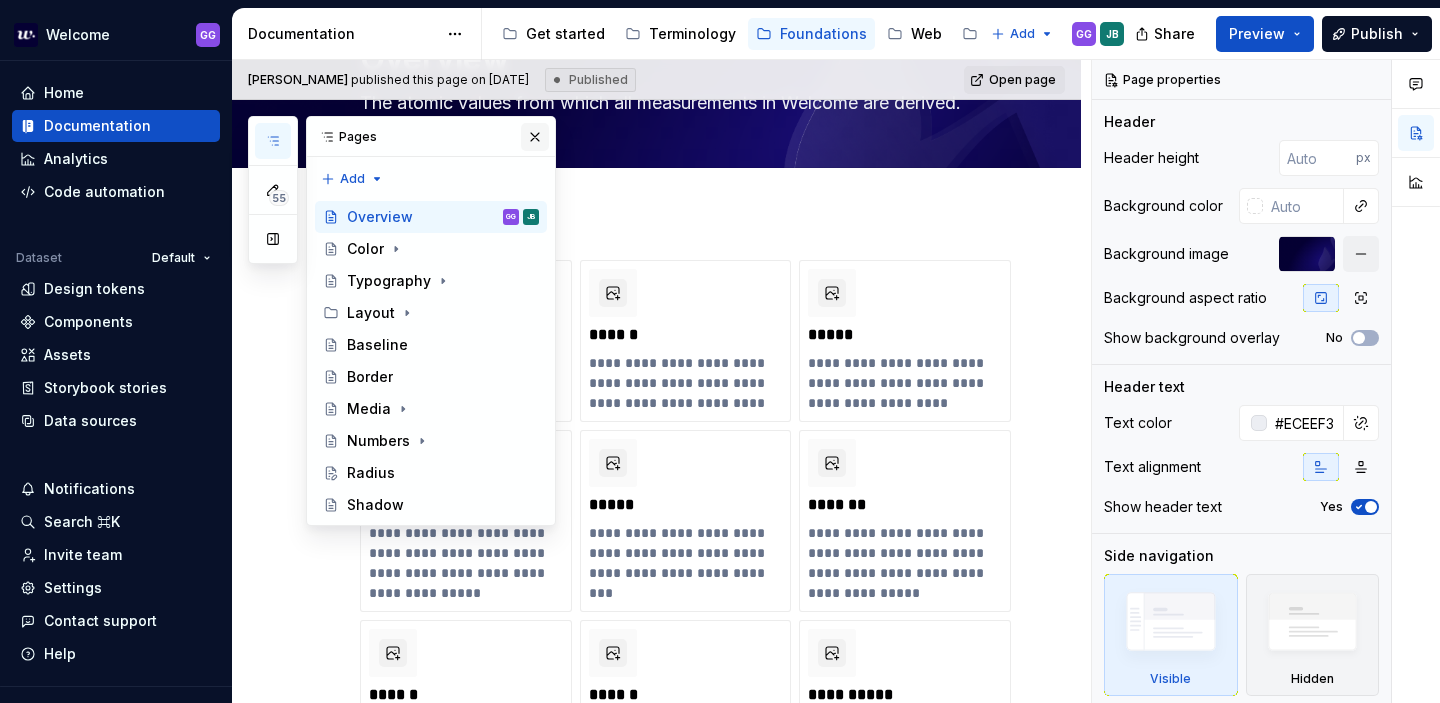 click at bounding box center (535, 137) 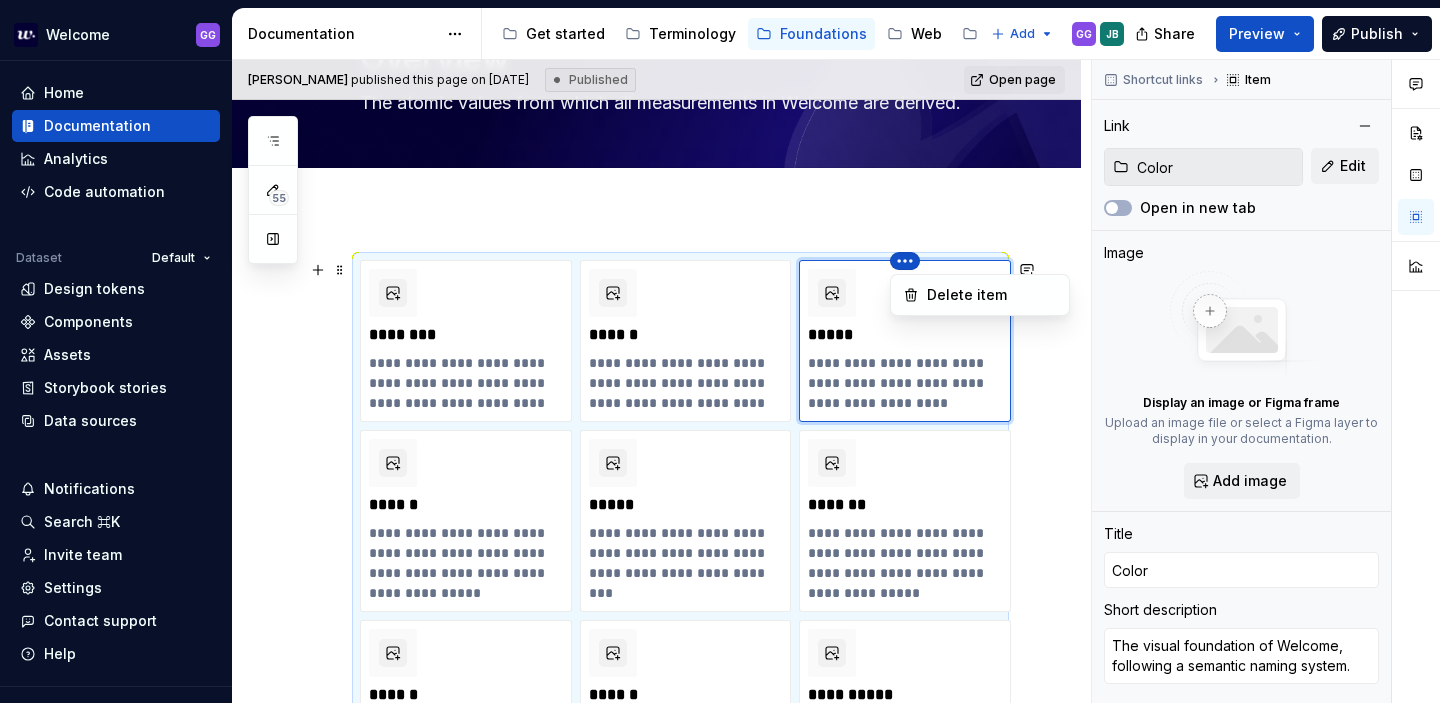 click on "Welcome GG Home Documentation Analytics Code automation Dataset Default Design tokens Components Assets Storybook stories Data sources Notifications Search ⌘K Invite team Settings Contact support Help Documentation
Accessibility guide for tree Page tree.
Navigate the tree with the arrow keys. Common tree hotkeys apply. Further keybindings are available:
enter to execute primary action on focused item
f2 to start renaming the focused item
escape to abort renaming an item
control+d to start dragging selected items
Get started Terminology Foundations Web App Assets Add GG JB Share Preview Publish 55 Pages Add
Accessibility guide for tree Page tree.
Navigate the tree with the arrow keys. Common tree hotkeys apply. Further keybindings are available:
enter to execute primary action on focused item
f2 to start renaming the focused item
escape to abort renaming an item
GG" at bounding box center (720, 351) 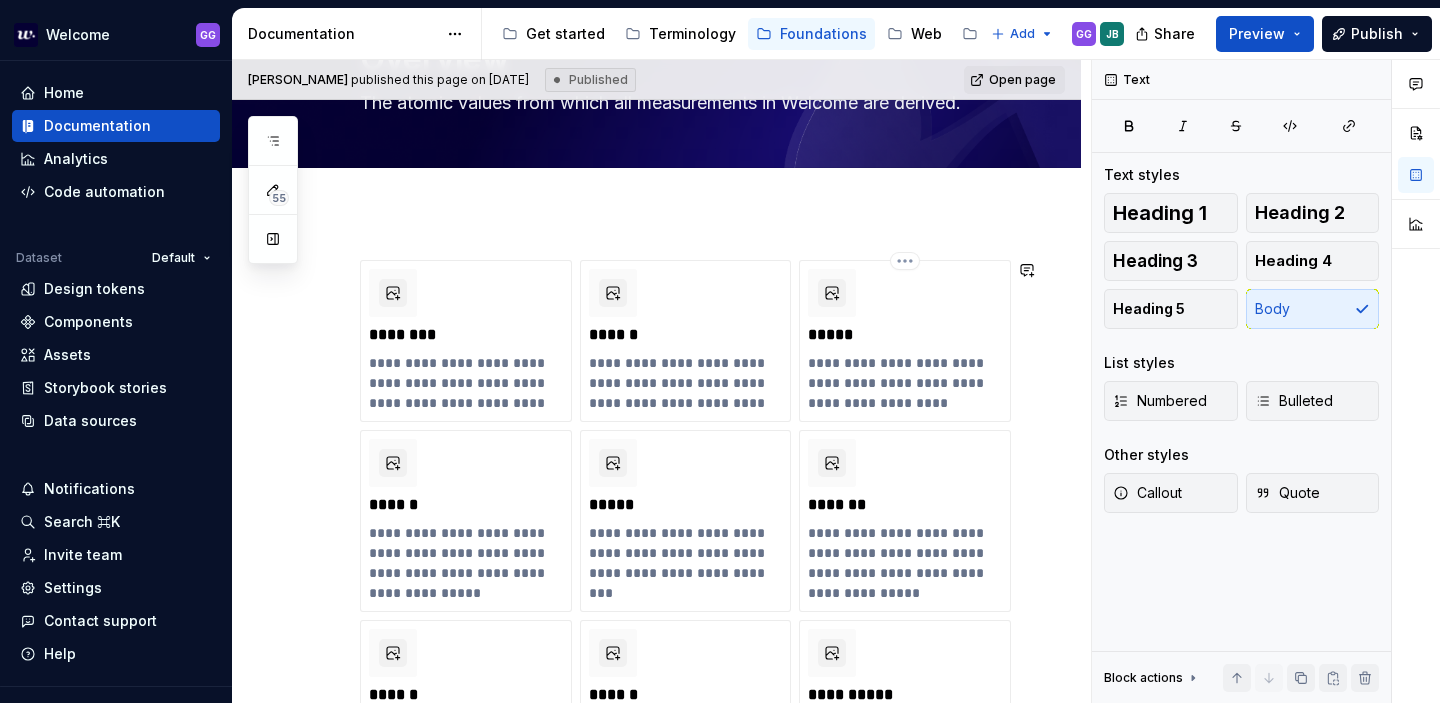 click on "Welcome GG Home Documentation Analytics Code automation Dataset Default Design tokens Components Assets Storybook stories Data sources Notifications Search ⌘K Invite team Settings Contact support Help Documentation
Accessibility guide for tree Page tree.
Navigate the tree with the arrow keys. Common tree hotkeys apply. Further keybindings are available:
enter to execute primary action on focused item
f2 to start renaming the focused item
escape to abort renaming an item
control+d to start dragging selected items
Get started Terminology Foundations Web App Assets Add GG JB Share Preview Publish 55 Pages Add
Accessibility guide for tree Page tree.
Navigate the tree with the arrow keys. Common tree hotkeys apply. Further keybindings are available:
enter to execute primary action on focused item
f2 to start renaming the focused item
escape to abort renaming an item
GG" at bounding box center (720, 351) 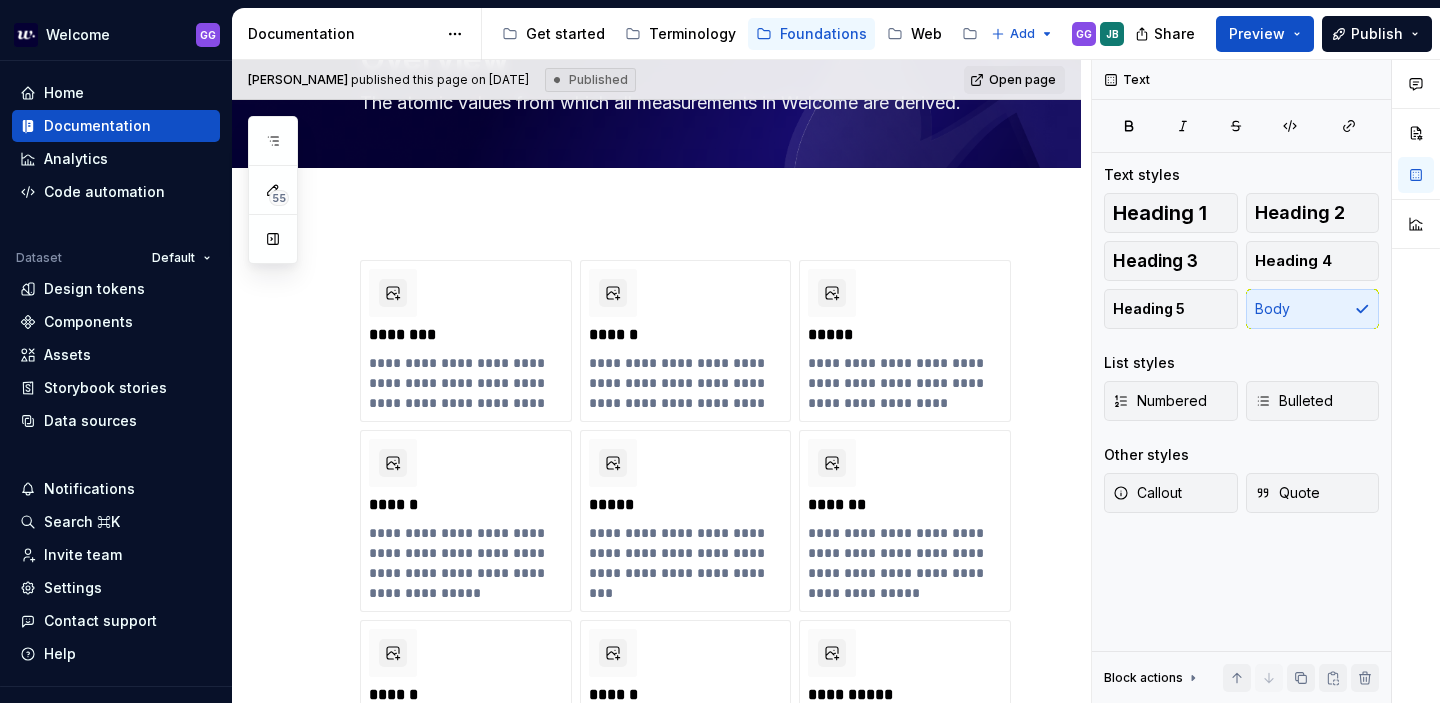 type on "*" 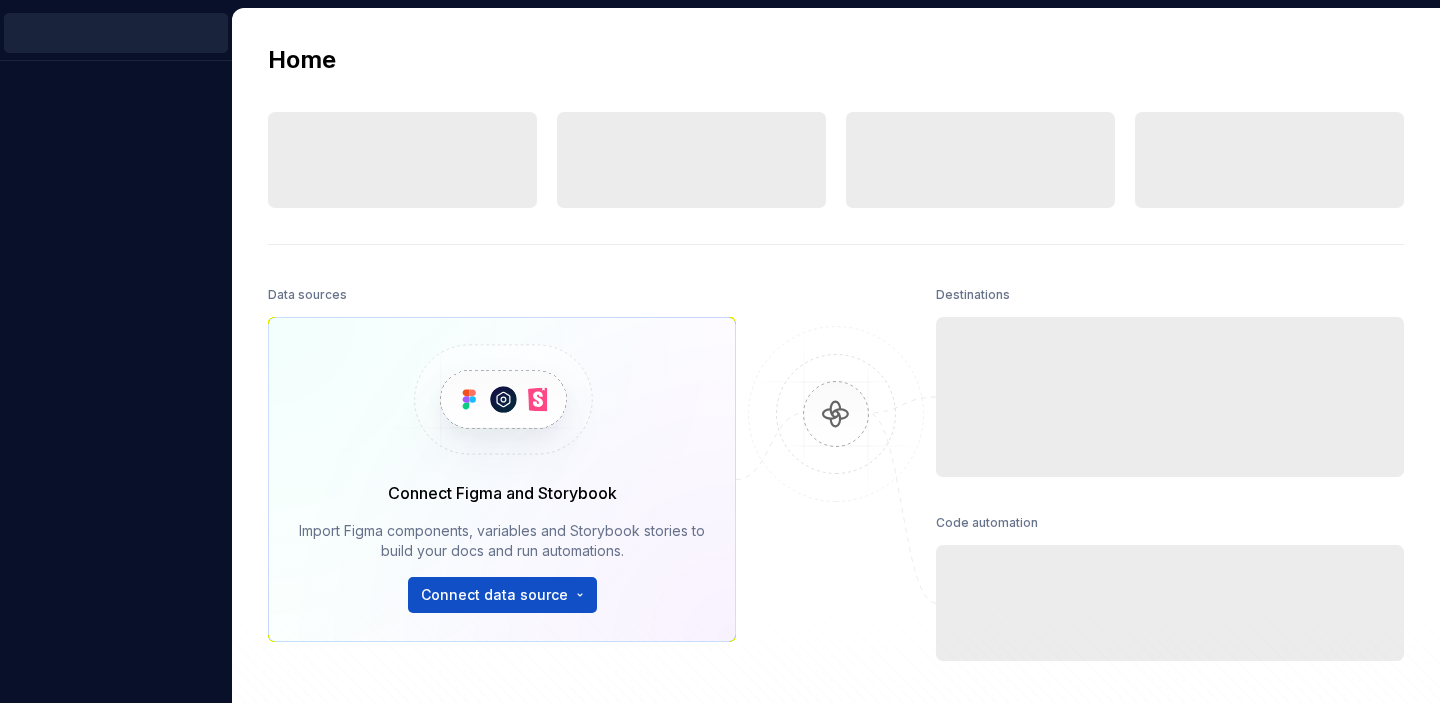 scroll, scrollTop: 0, scrollLeft: 0, axis: both 